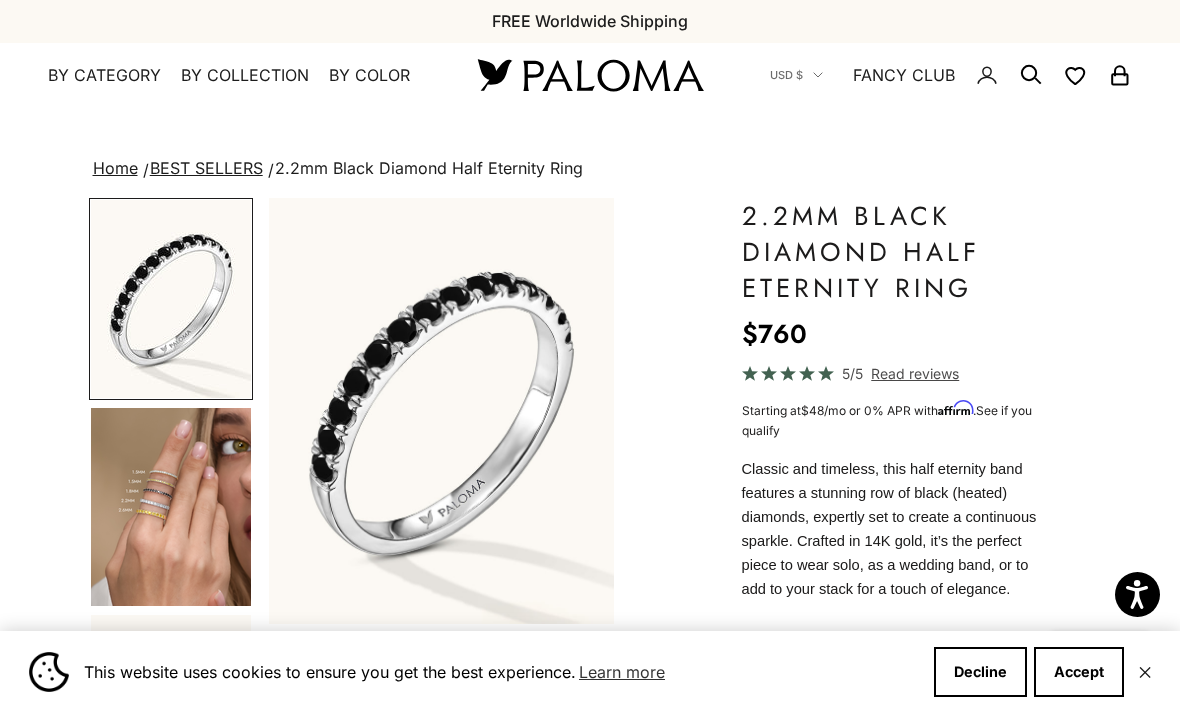 scroll, scrollTop: 0, scrollLeft: 0, axis: both 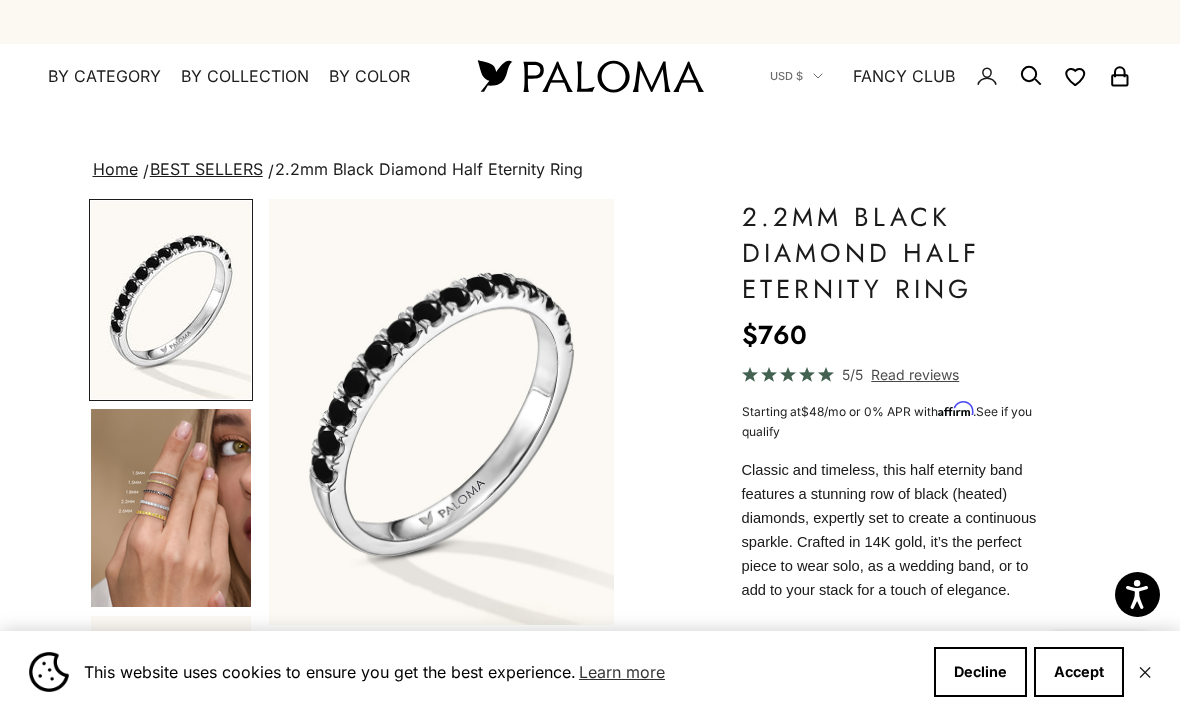 click at bounding box center (590, 76) 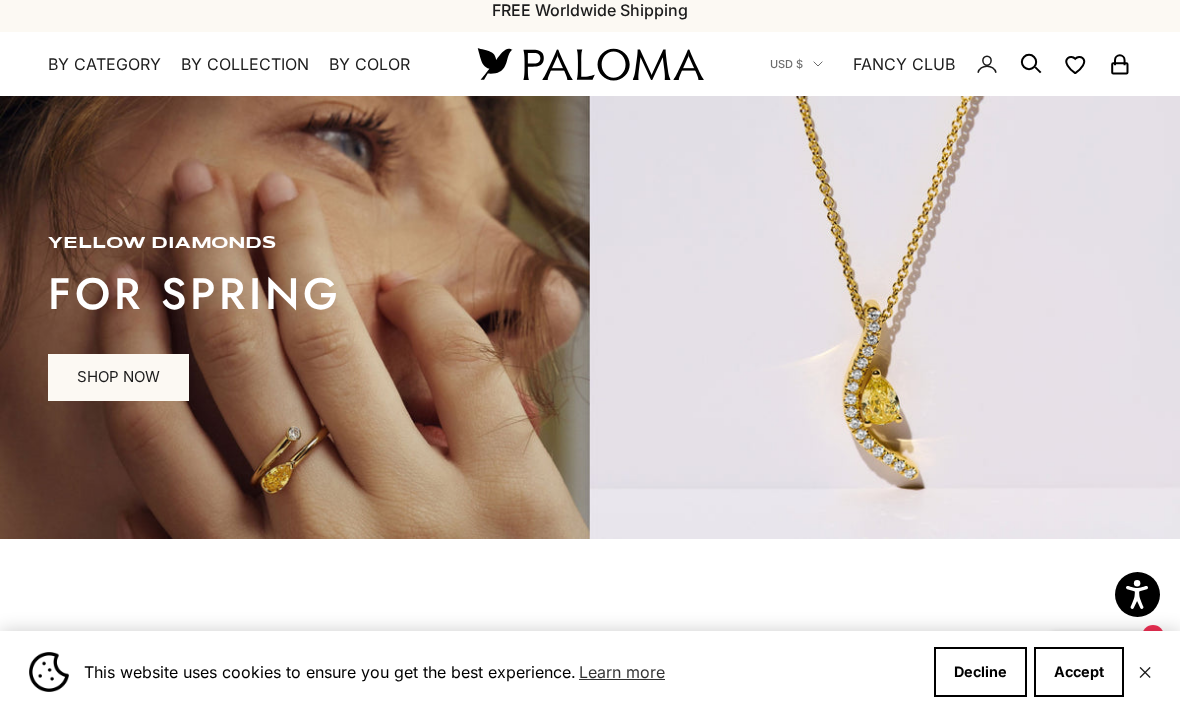 scroll, scrollTop: 13, scrollLeft: 0, axis: vertical 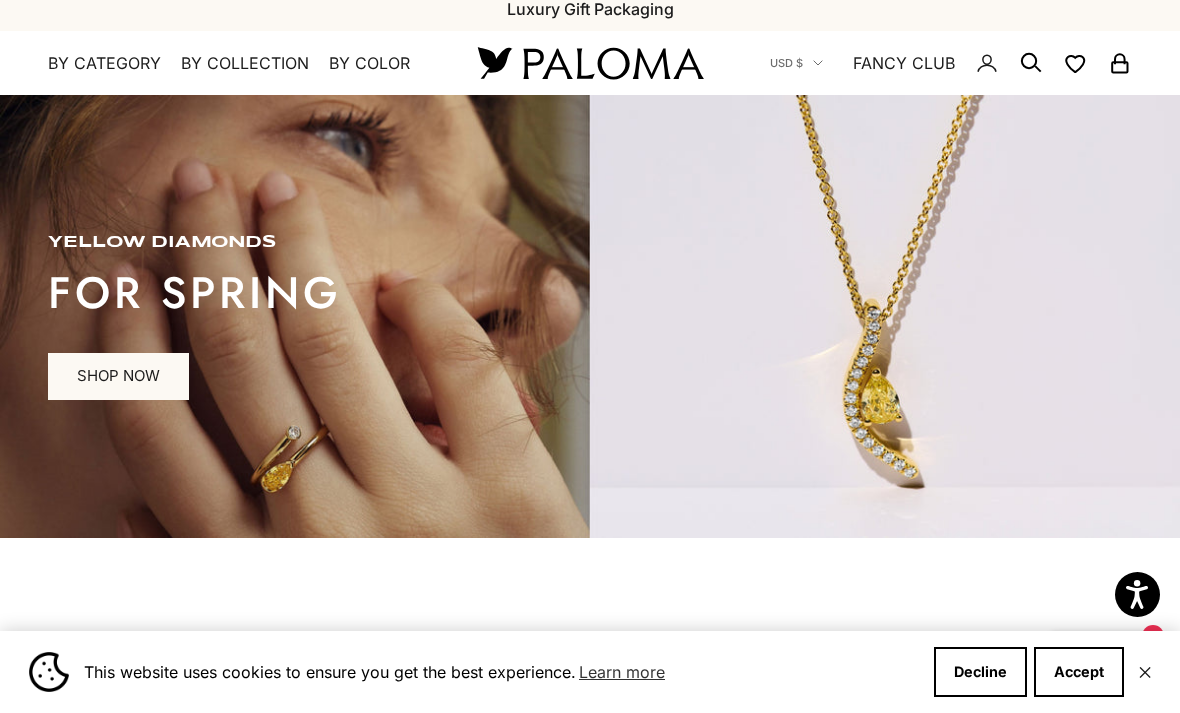 click at bounding box center [590, 316] 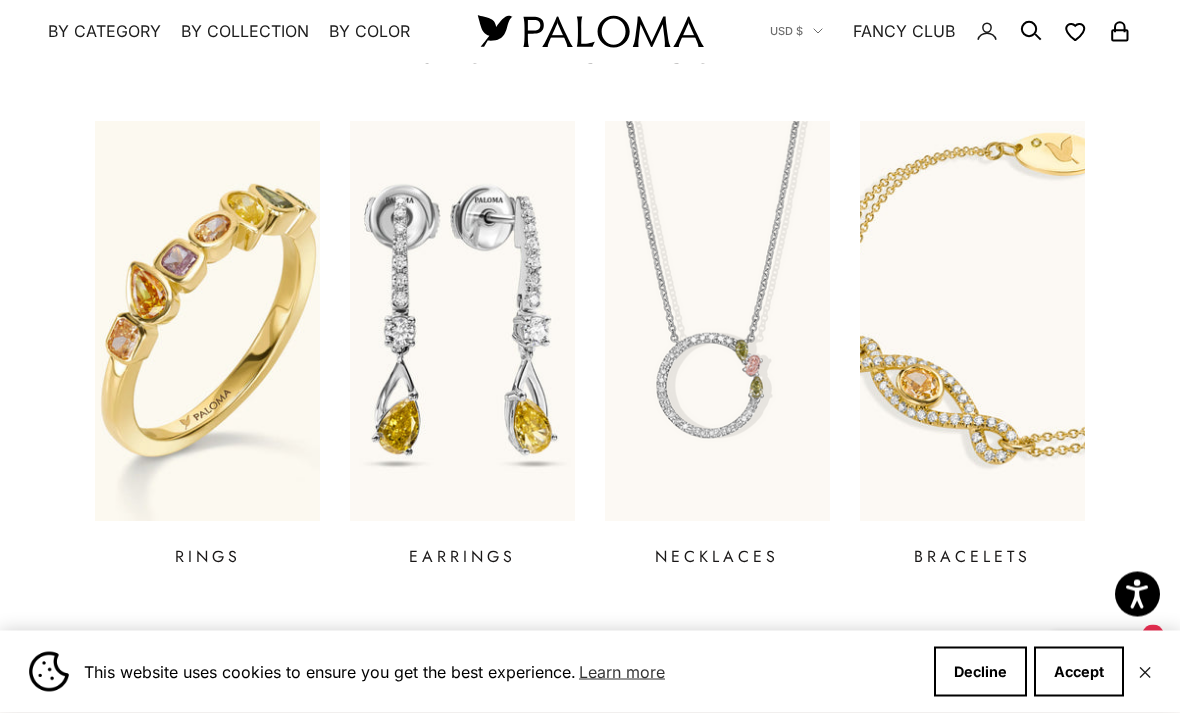 scroll, scrollTop: 622, scrollLeft: 0, axis: vertical 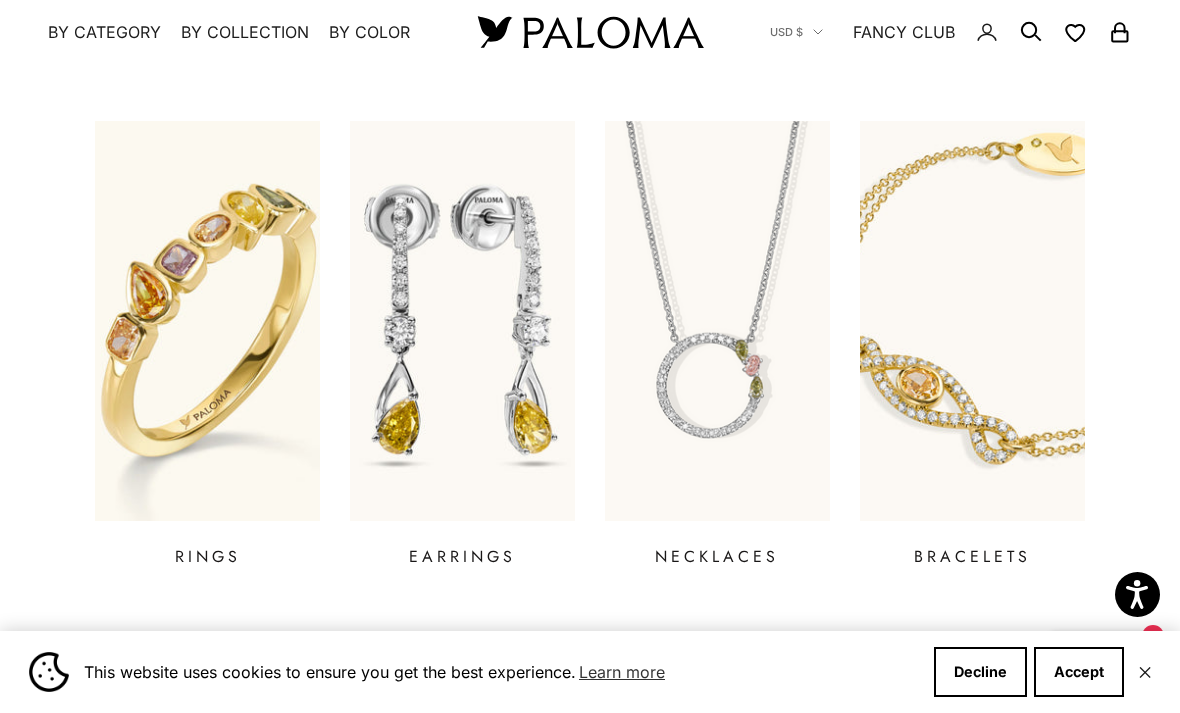 click on "RINGS" at bounding box center [208, 557] 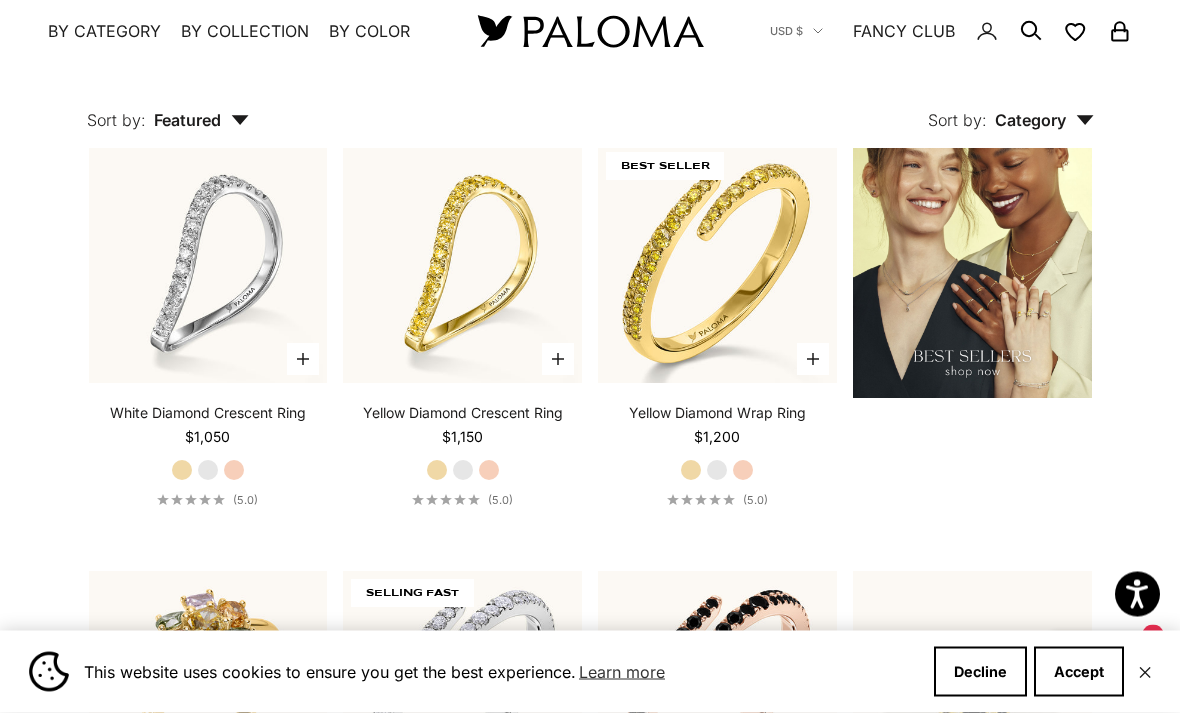 scroll, scrollTop: 2200, scrollLeft: 0, axis: vertical 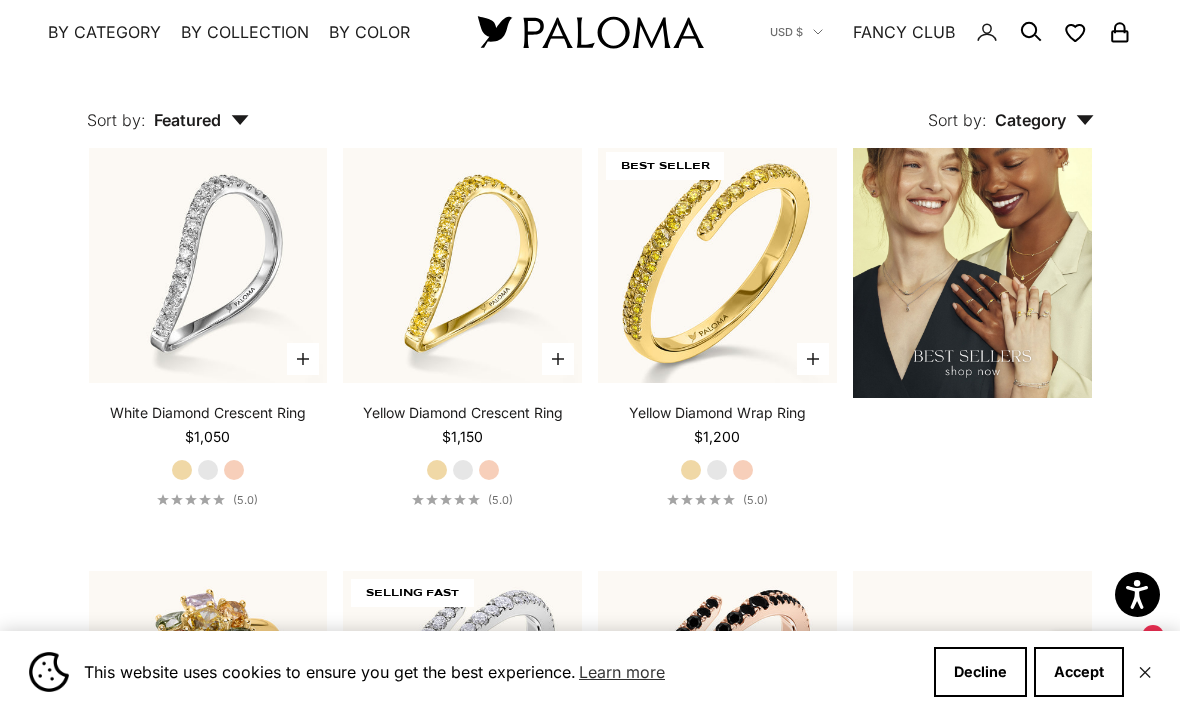 click on "White Gold" at bounding box center (717, 470) 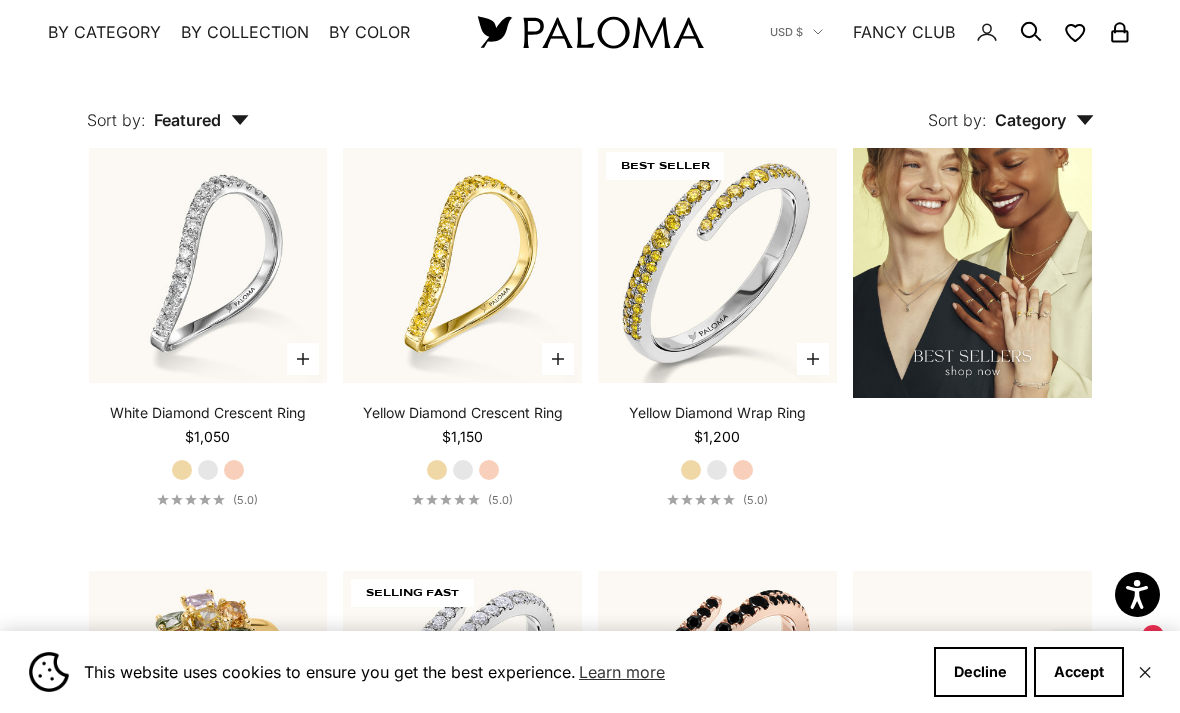 click on "Rose Gold" at bounding box center (743, 470) 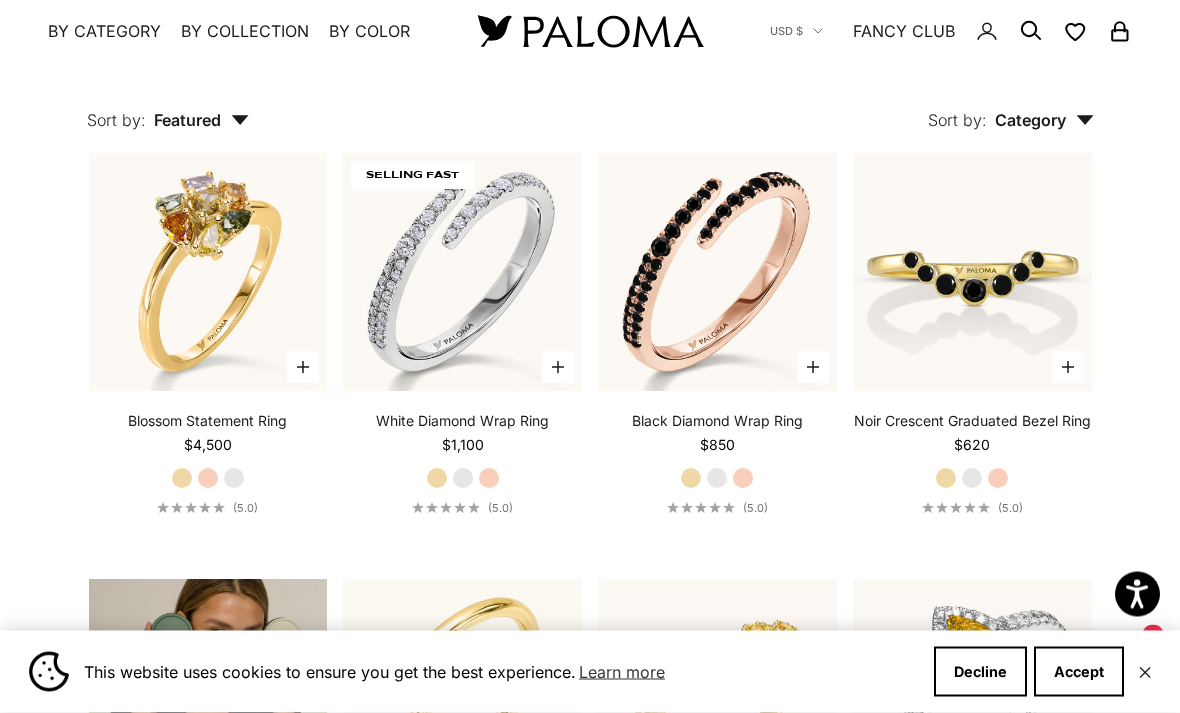 scroll, scrollTop: 2618, scrollLeft: 0, axis: vertical 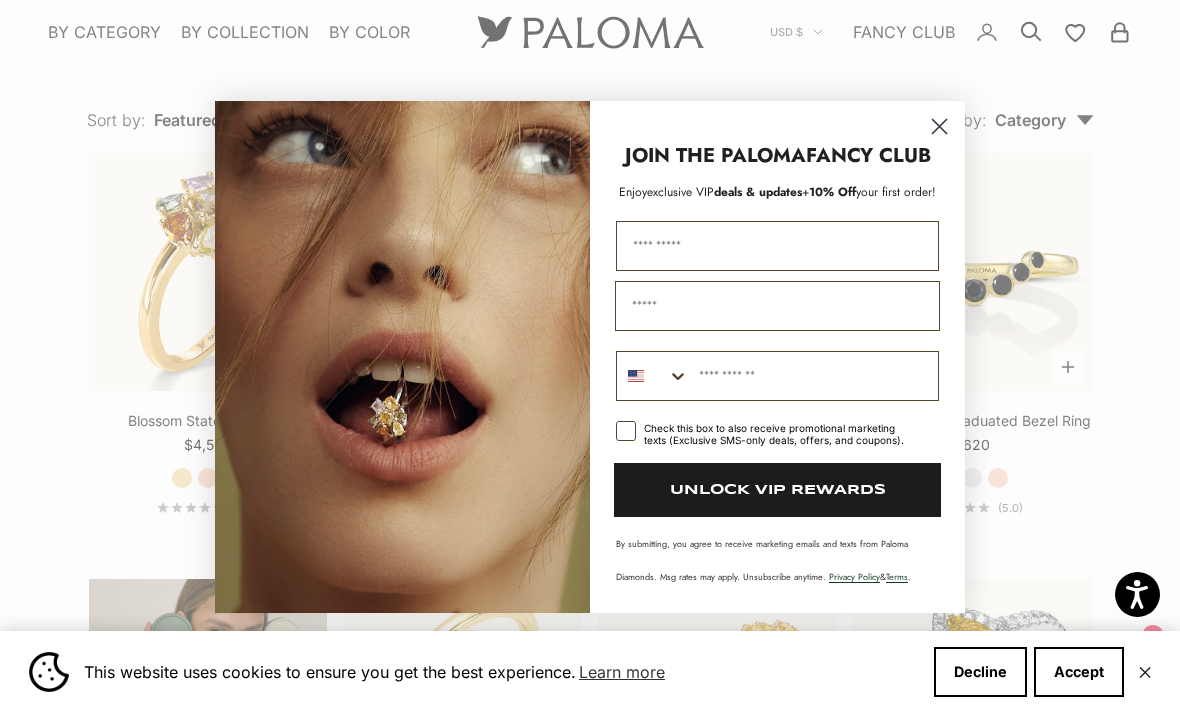 click 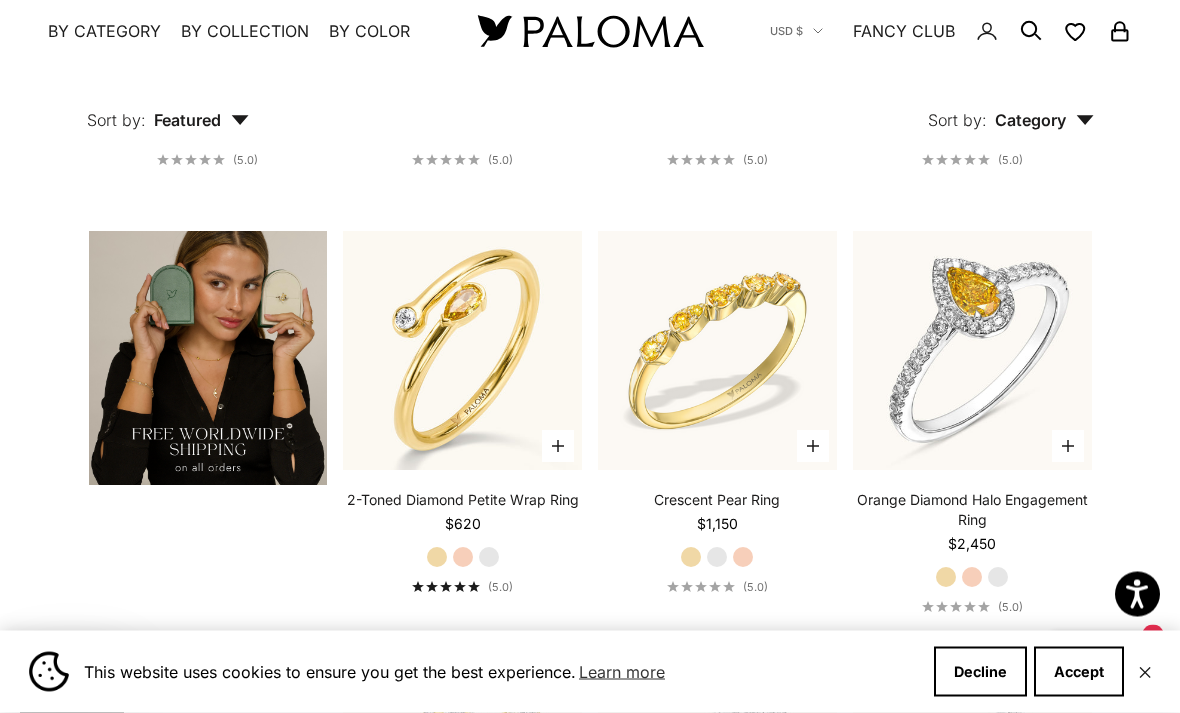 scroll, scrollTop: 2966, scrollLeft: 0, axis: vertical 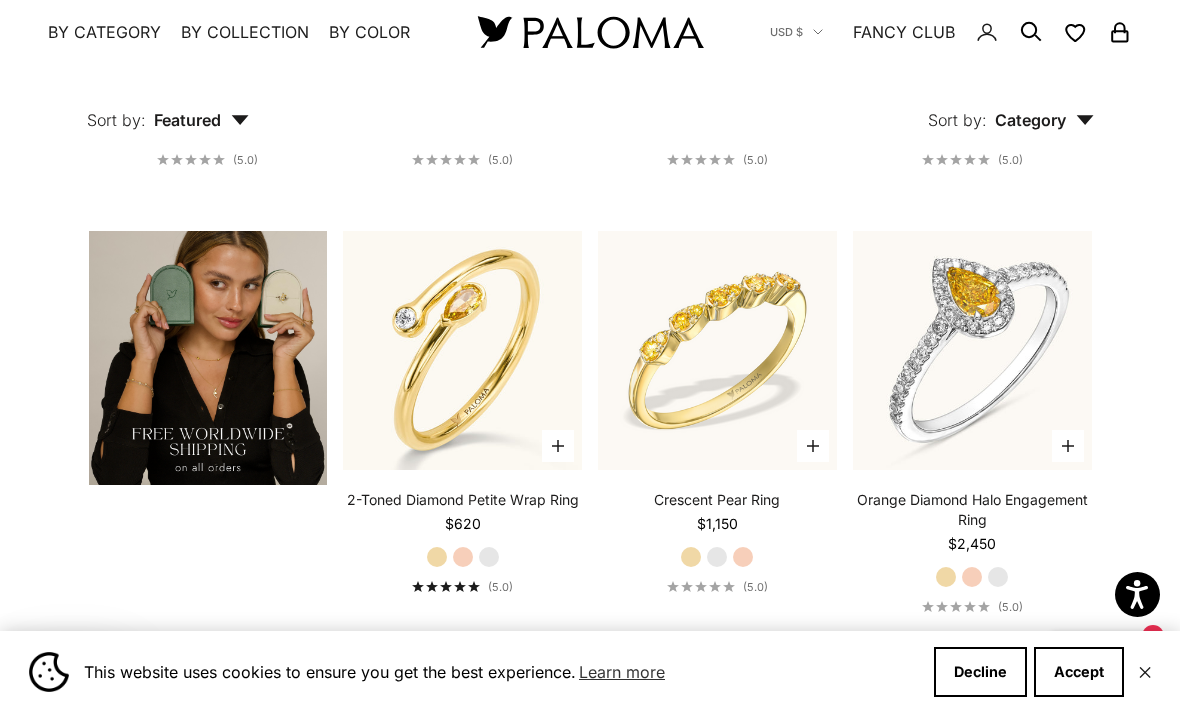 click at bounding box center [462, 350] 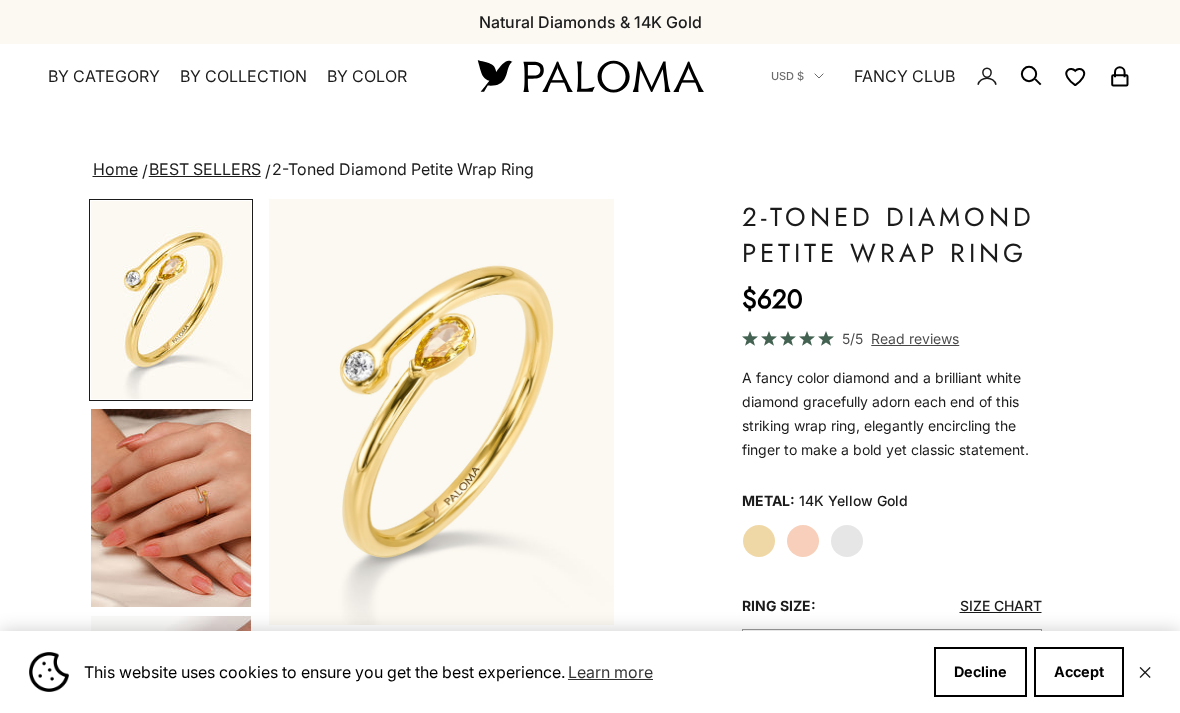 scroll, scrollTop: 0, scrollLeft: 0, axis: both 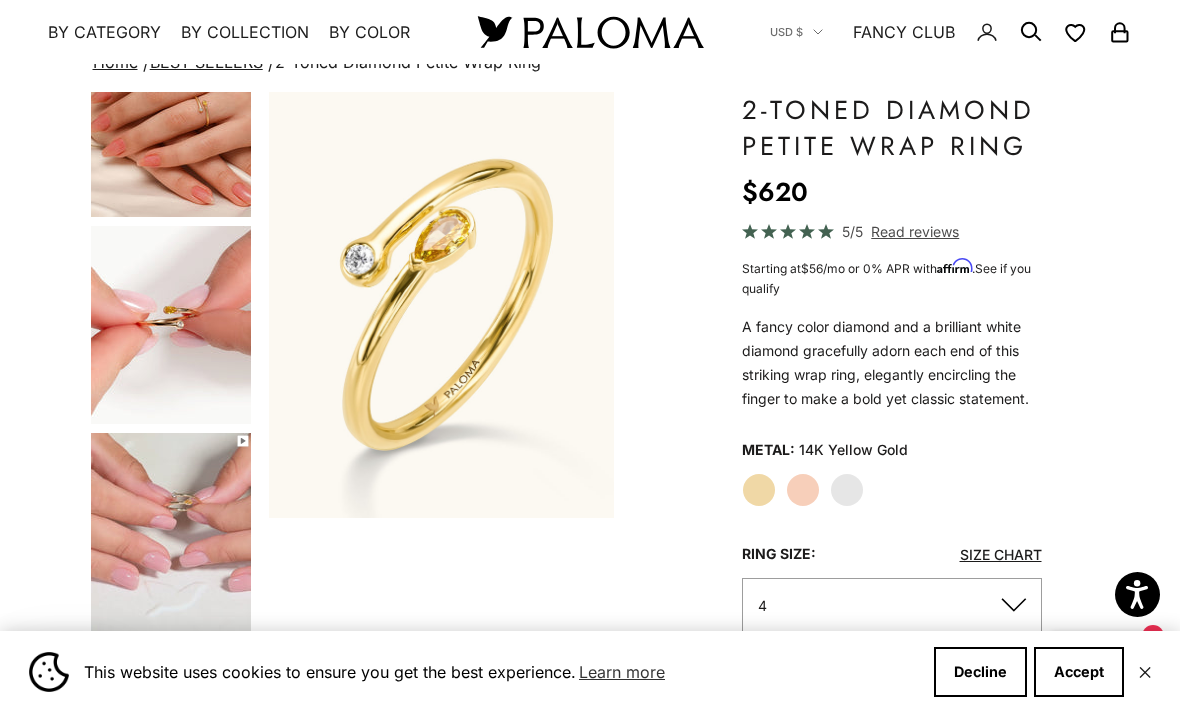 click on "Rose Gold" 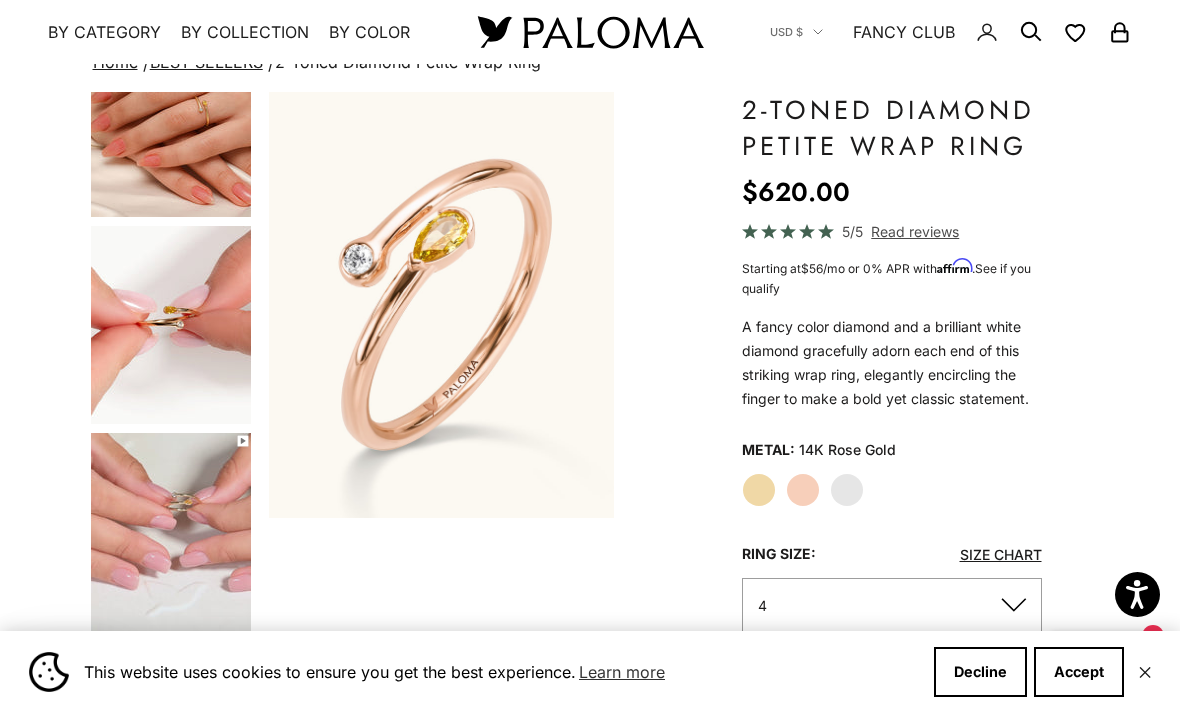 click on "White Gold" 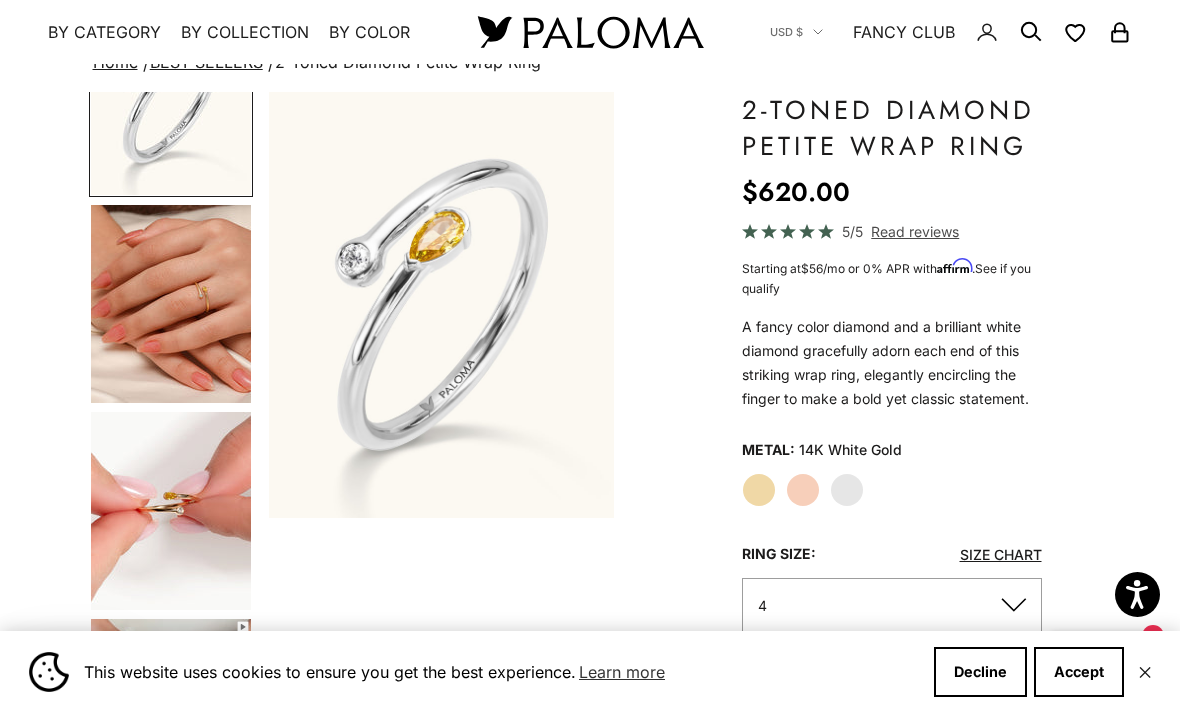 scroll, scrollTop: 0, scrollLeft: 0, axis: both 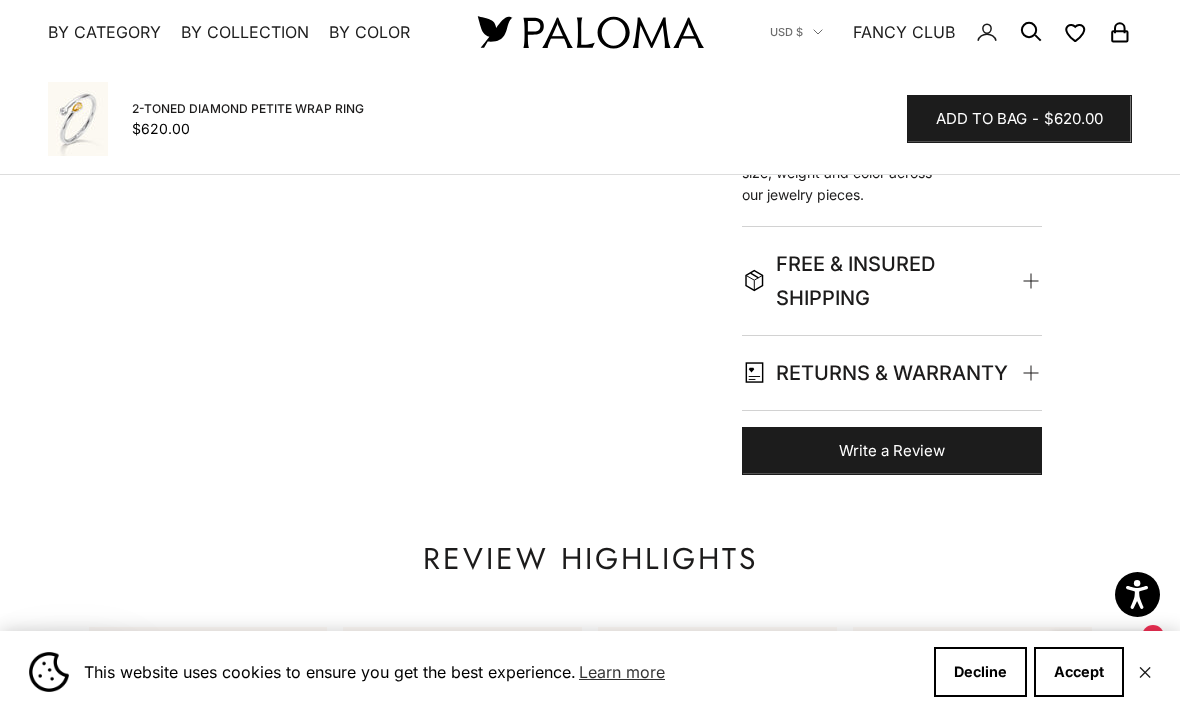 click 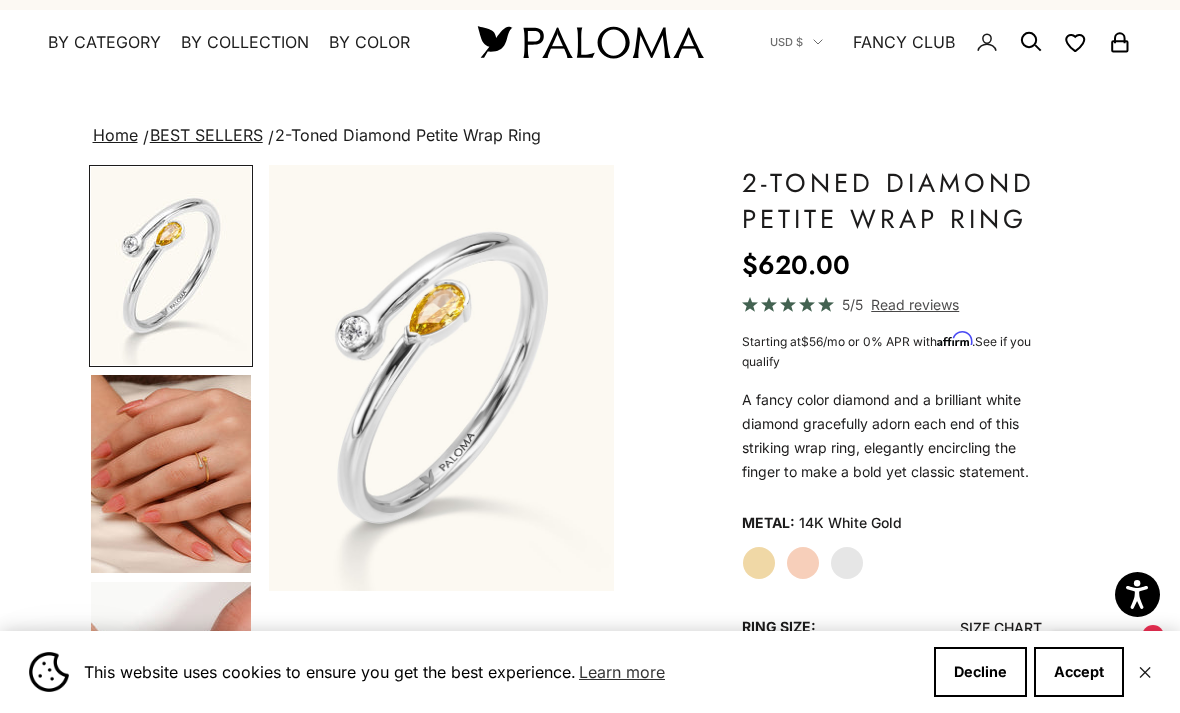 scroll, scrollTop: 33, scrollLeft: 0, axis: vertical 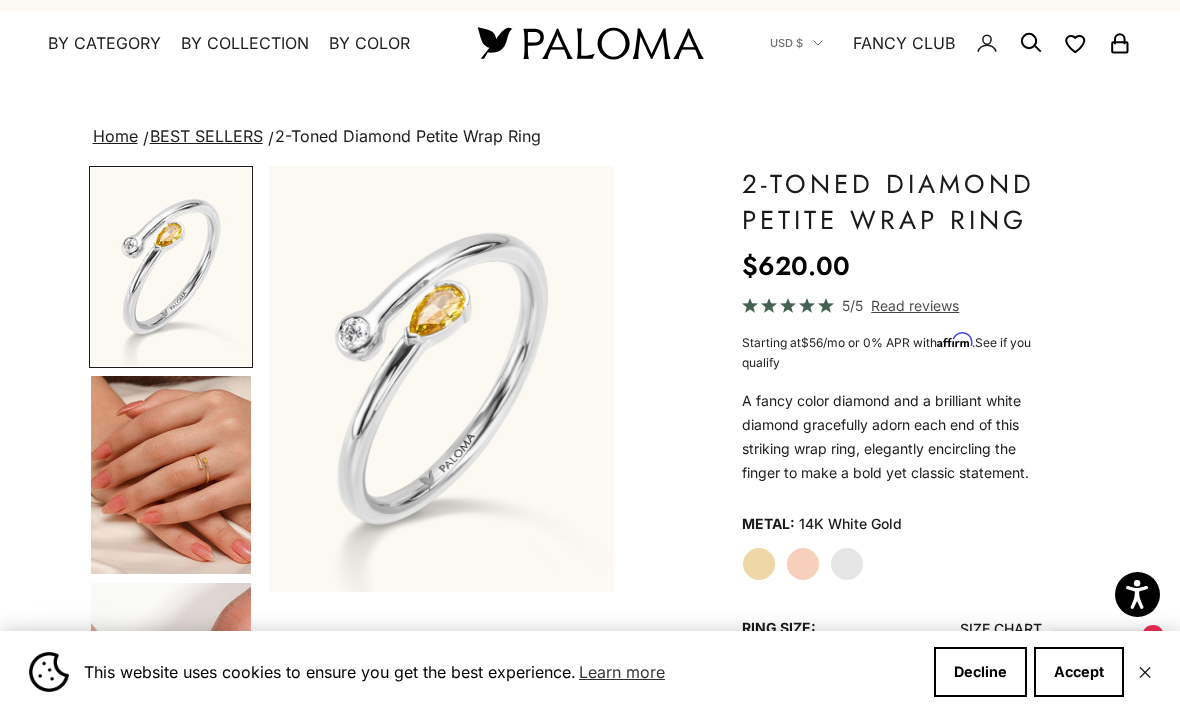 click on "Read reviews" 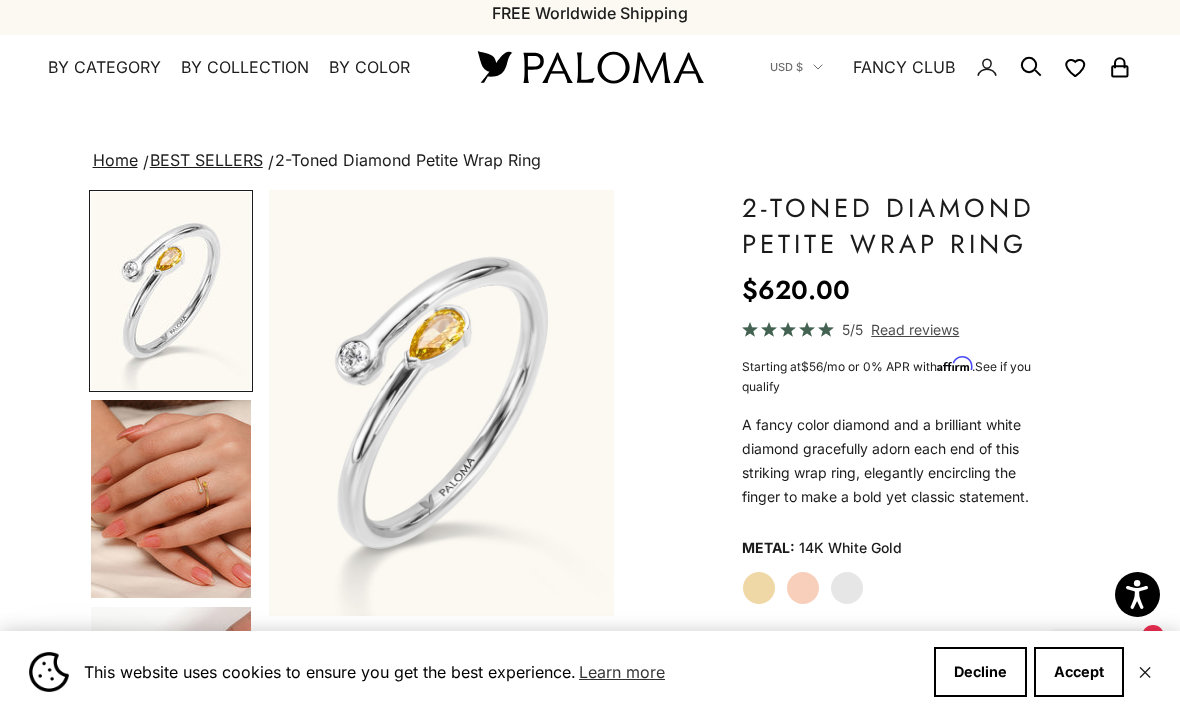 scroll, scrollTop: 0, scrollLeft: 0, axis: both 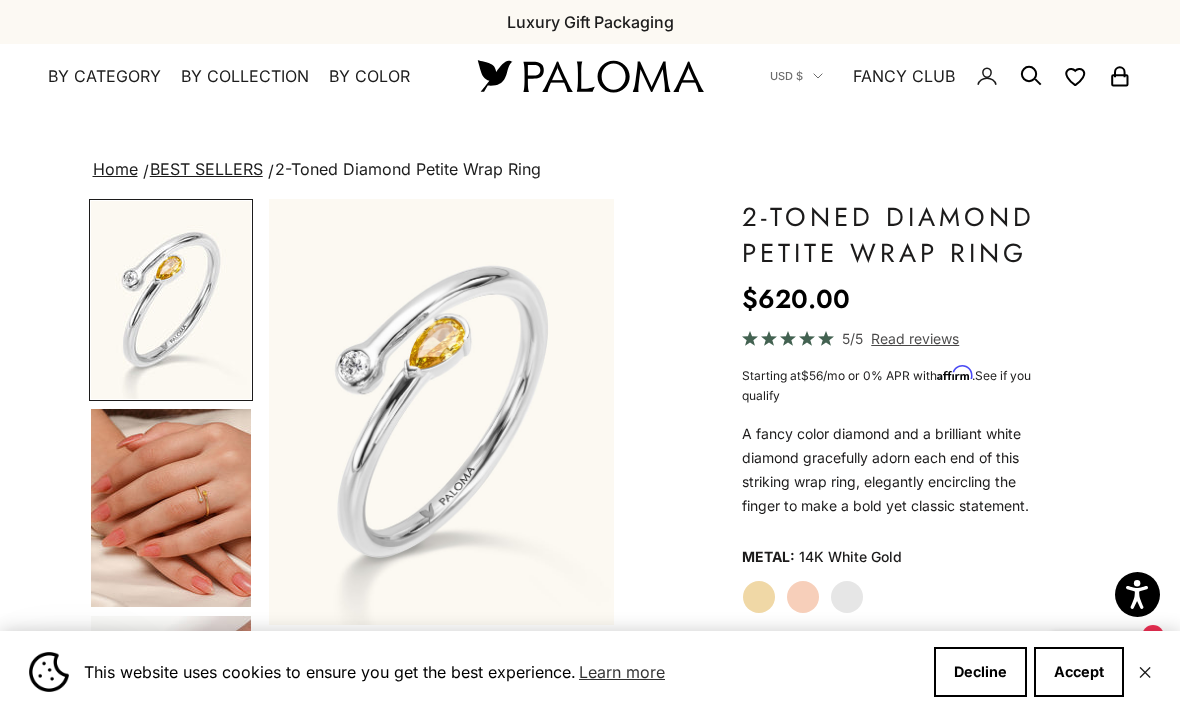 click at bounding box center (590, 76) 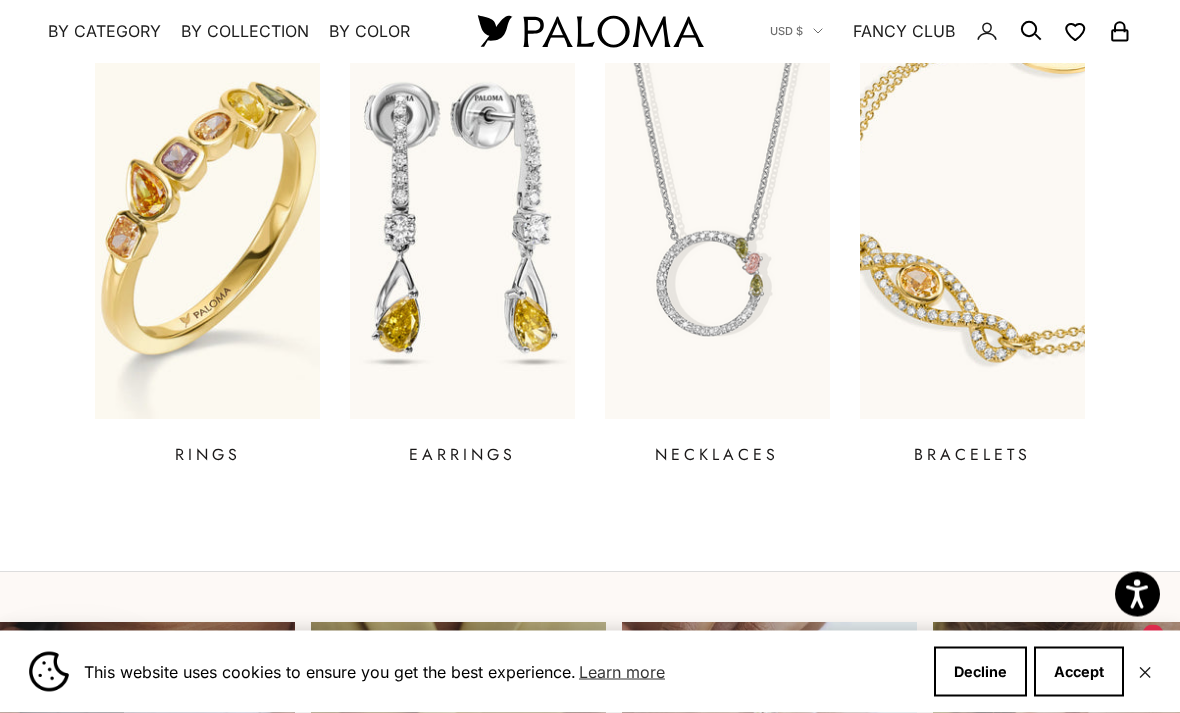 scroll, scrollTop: 724, scrollLeft: 0, axis: vertical 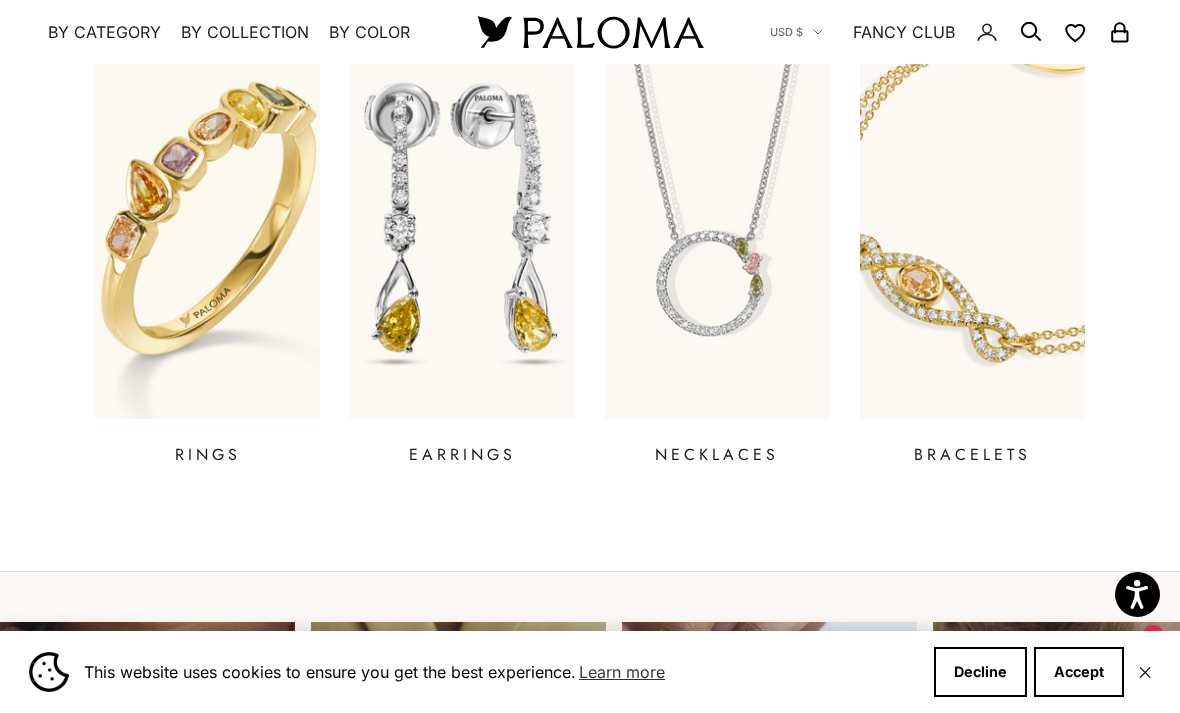 click on "RINGS" at bounding box center [208, 455] 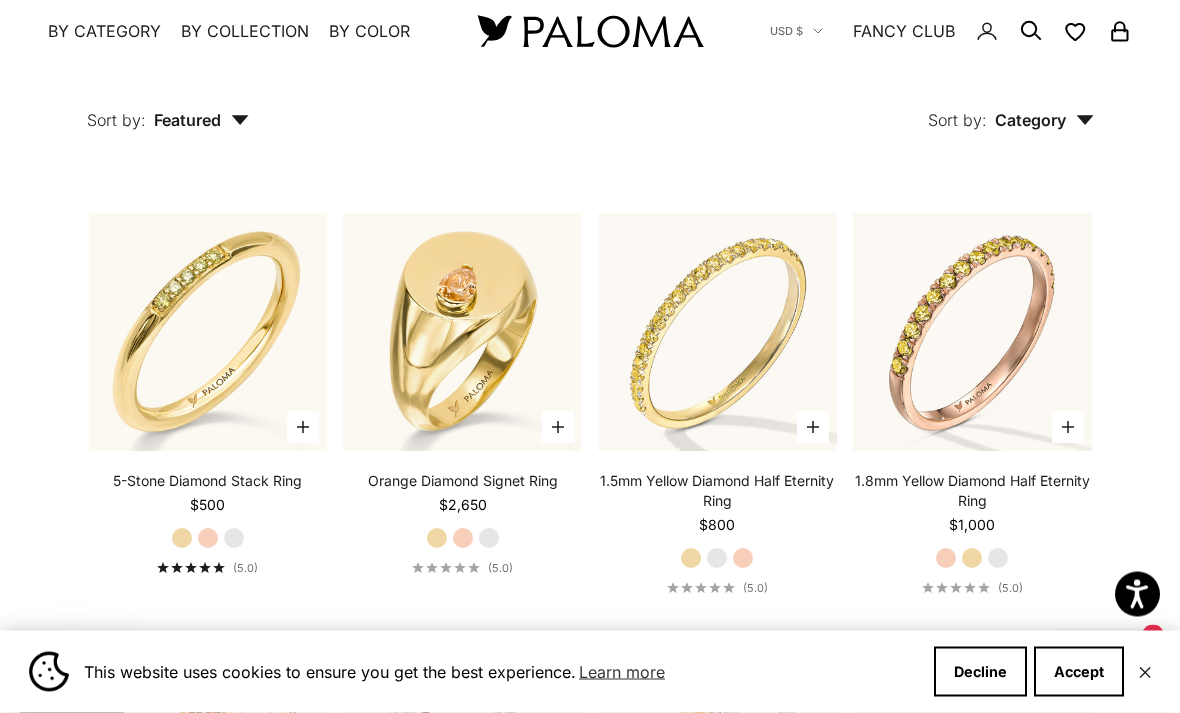 scroll, scrollTop: 4305, scrollLeft: 0, axis: vertical 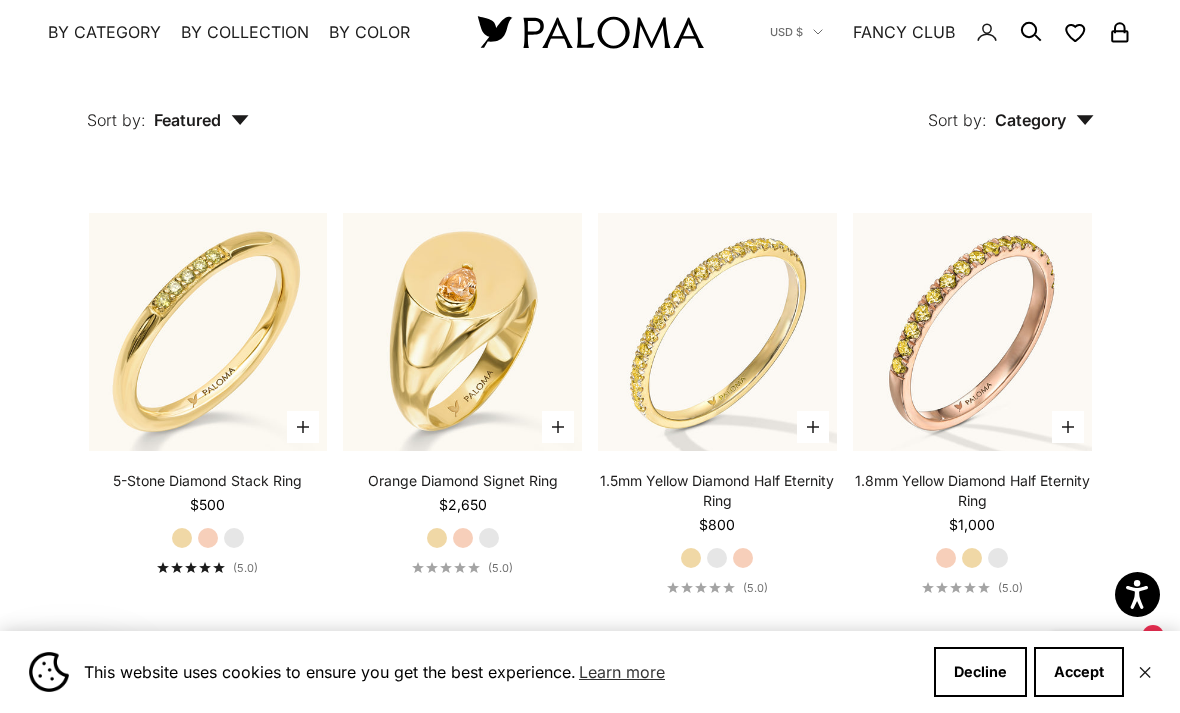 click at bounding box center [717, 332] 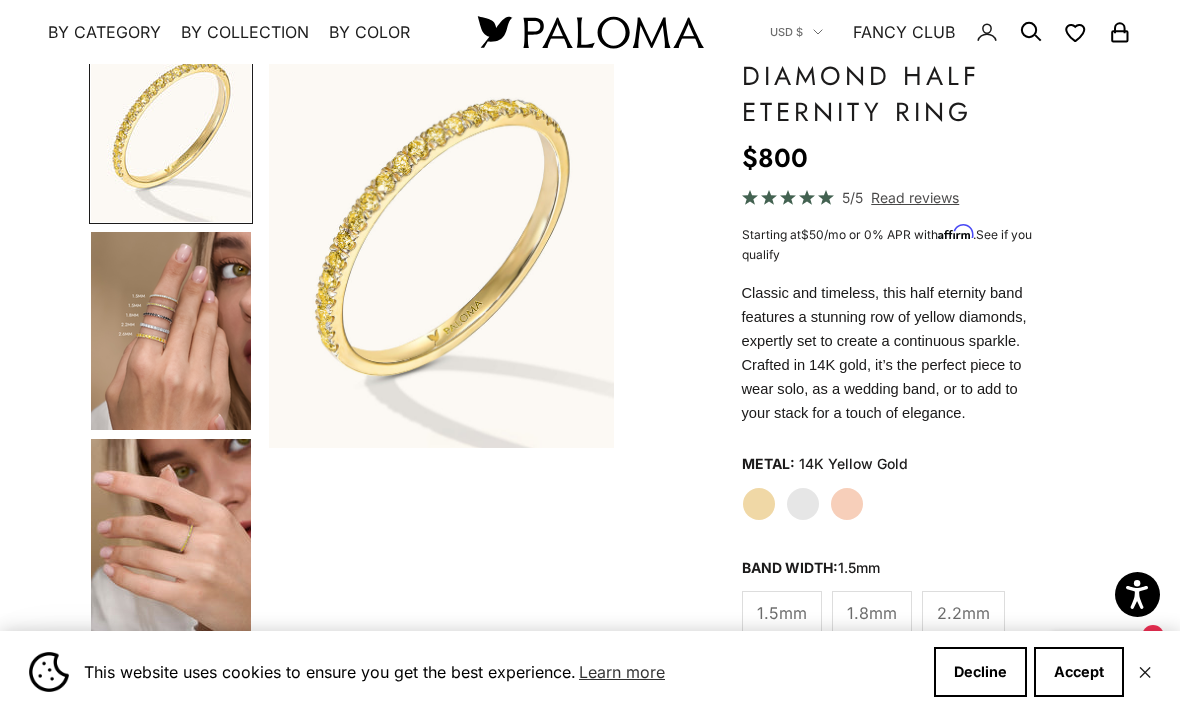 scroll, scrollTop: 178, scrollLeft: 0, axis: vertical 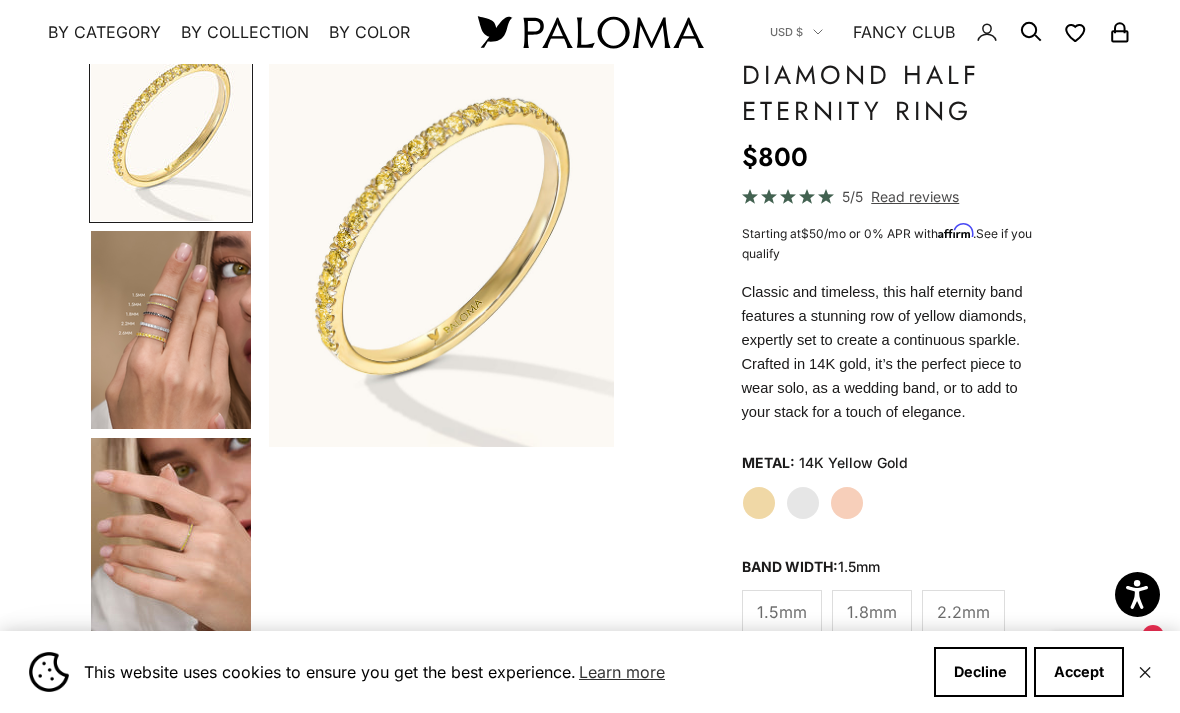 click at bounding box center (171, 537) 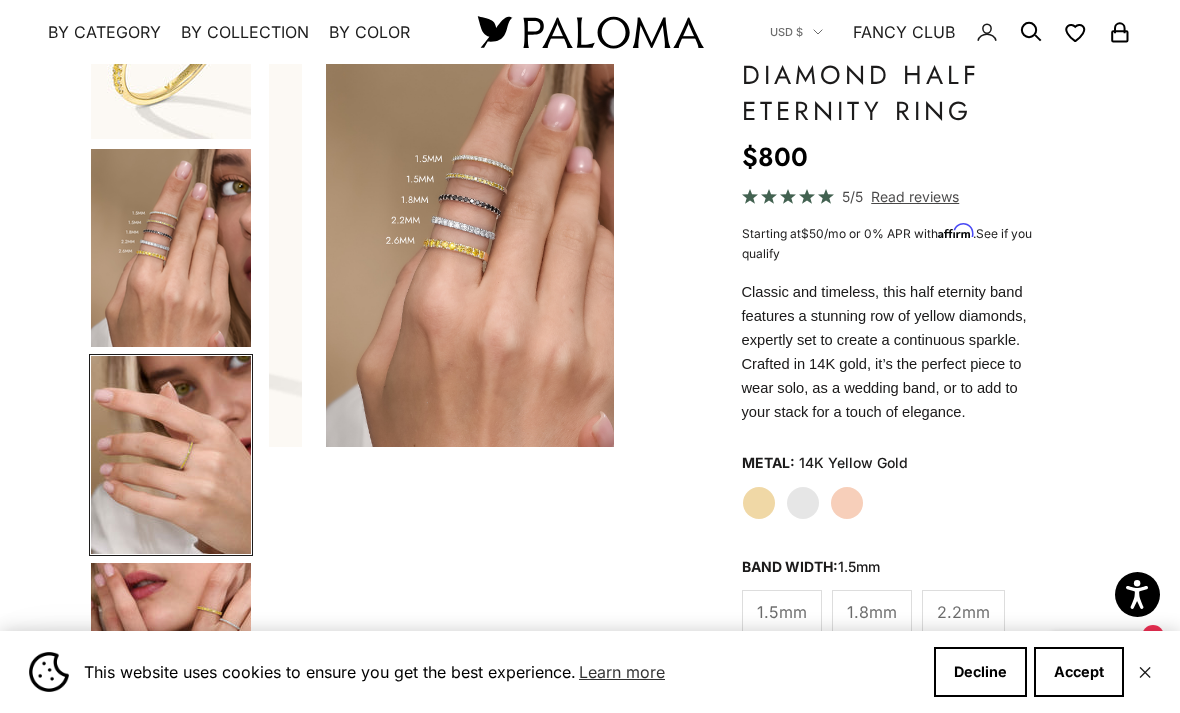 scroll, scrollTop: 182, scrollLeft: 0, axis: vertical 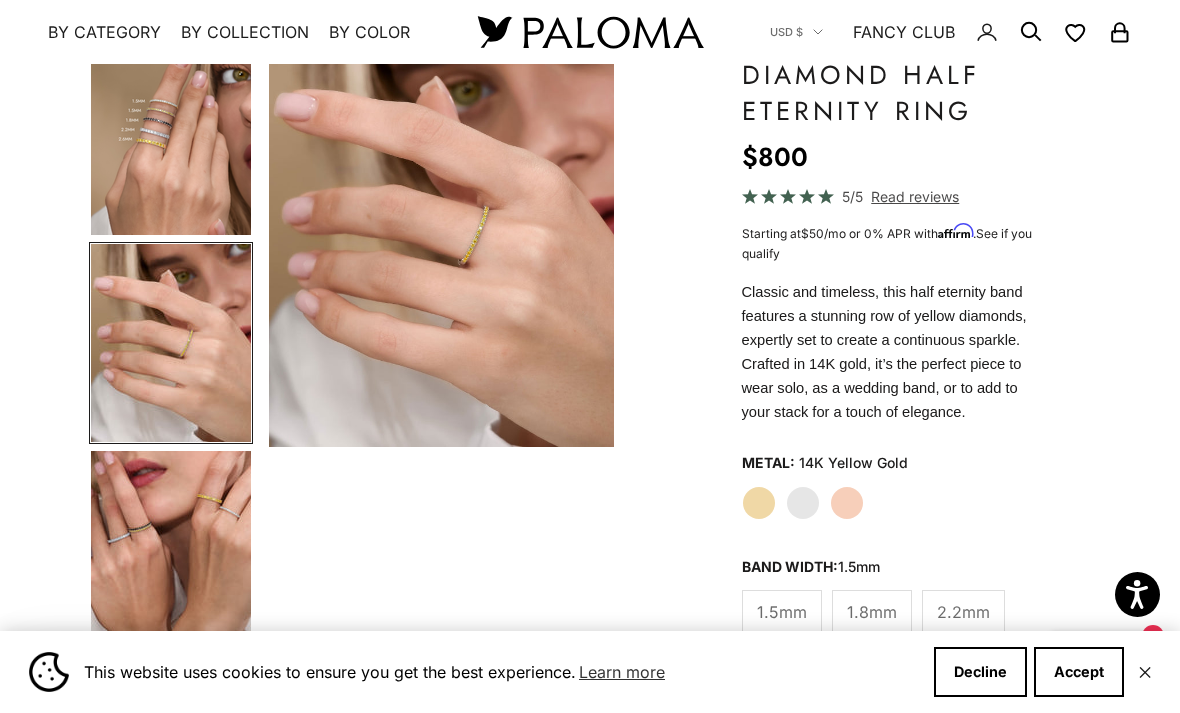 click on "1.8mm" 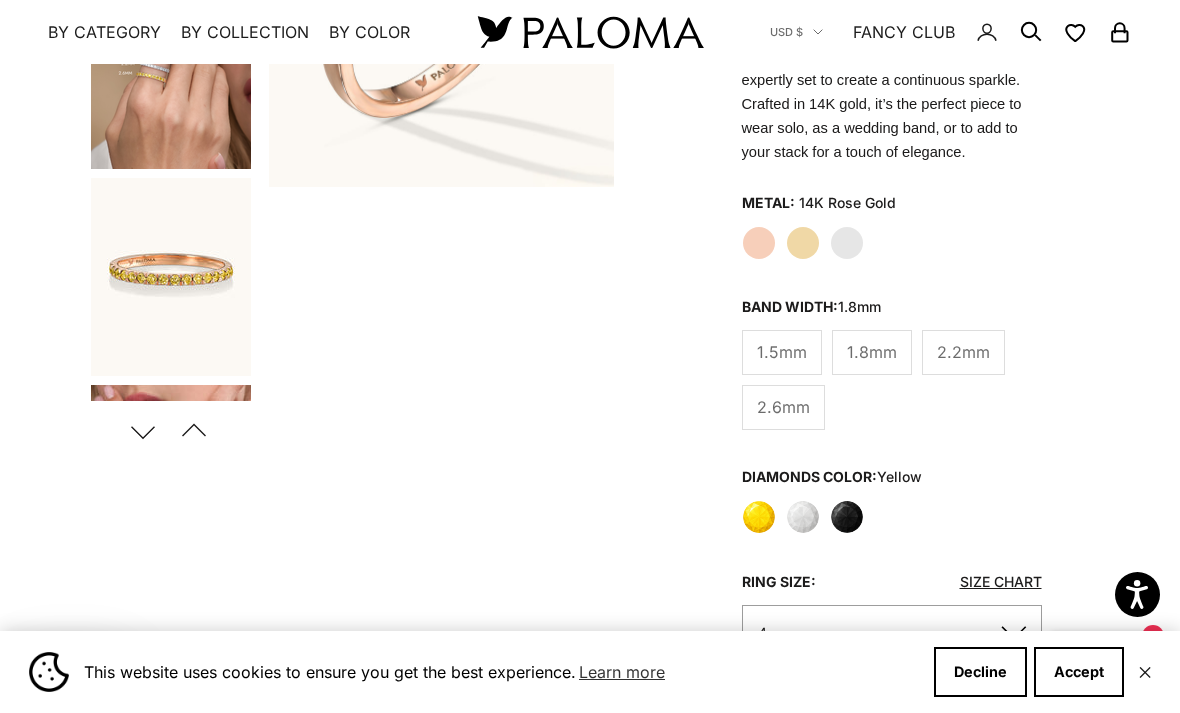 scroll, scrollTop: 446, scrollLeft: 0, axis: vertical 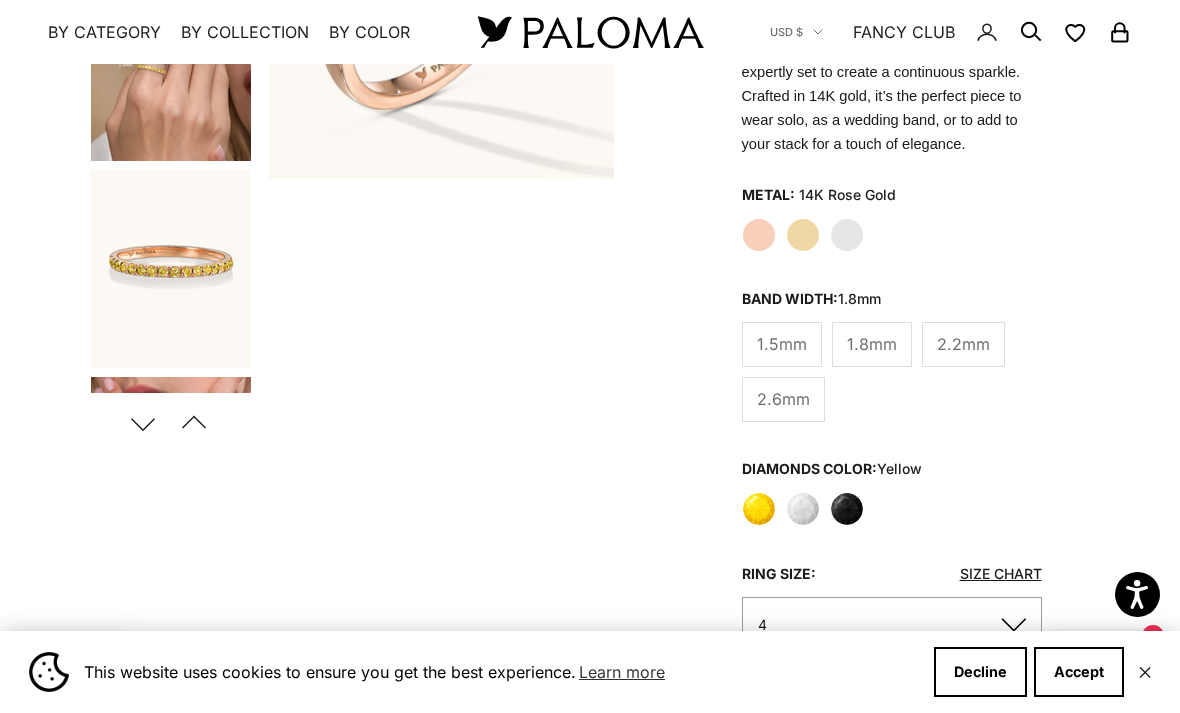 click on "Next" at bounding box center (143, 423) 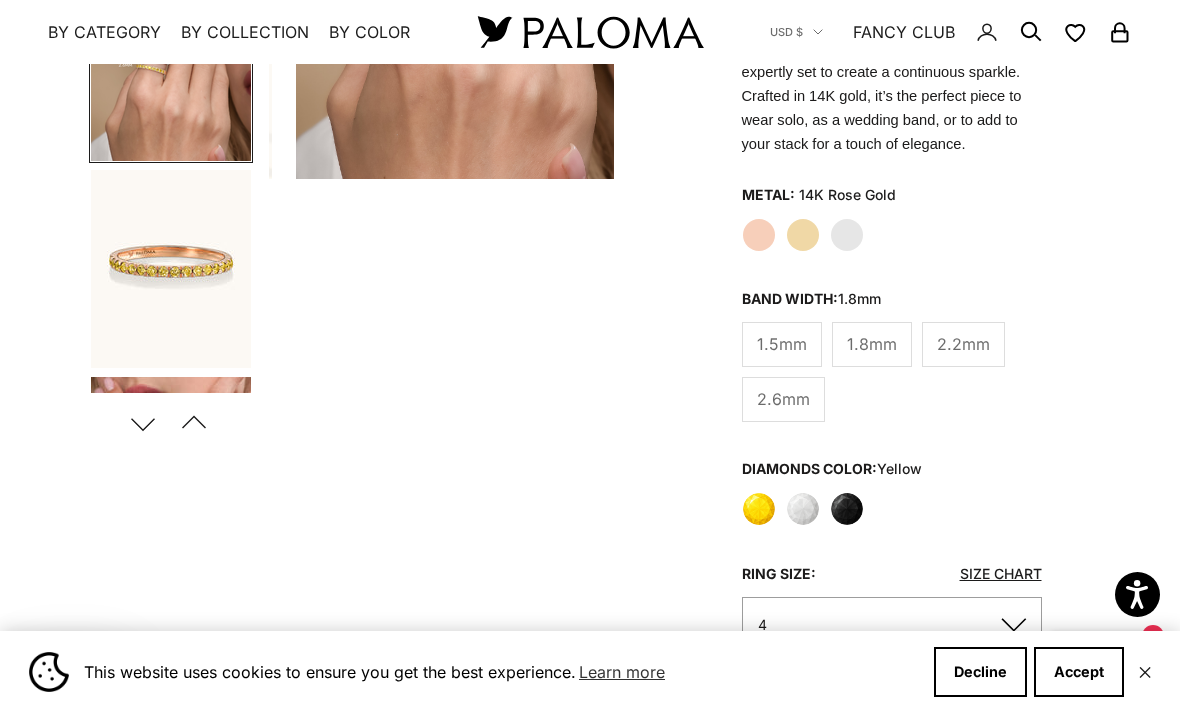 scroll, scrollTop: 0, scrollLeft: 369, axis: horizontal 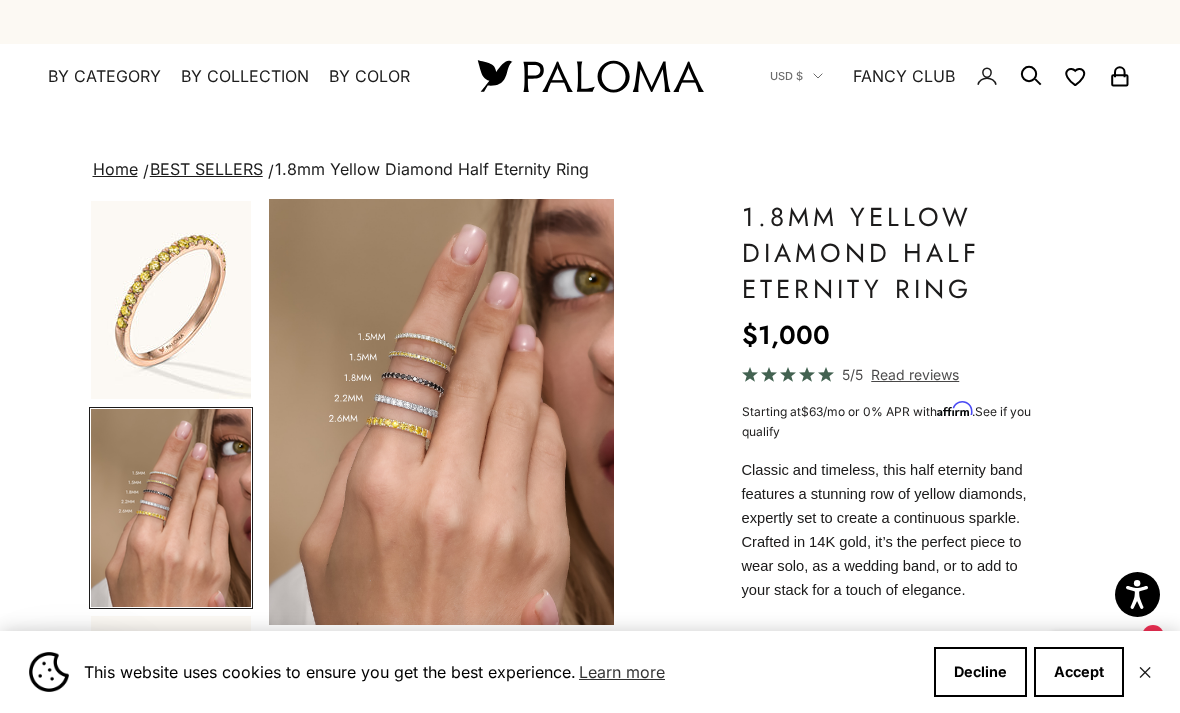click on "By Category" at bounding box center [104, 77] 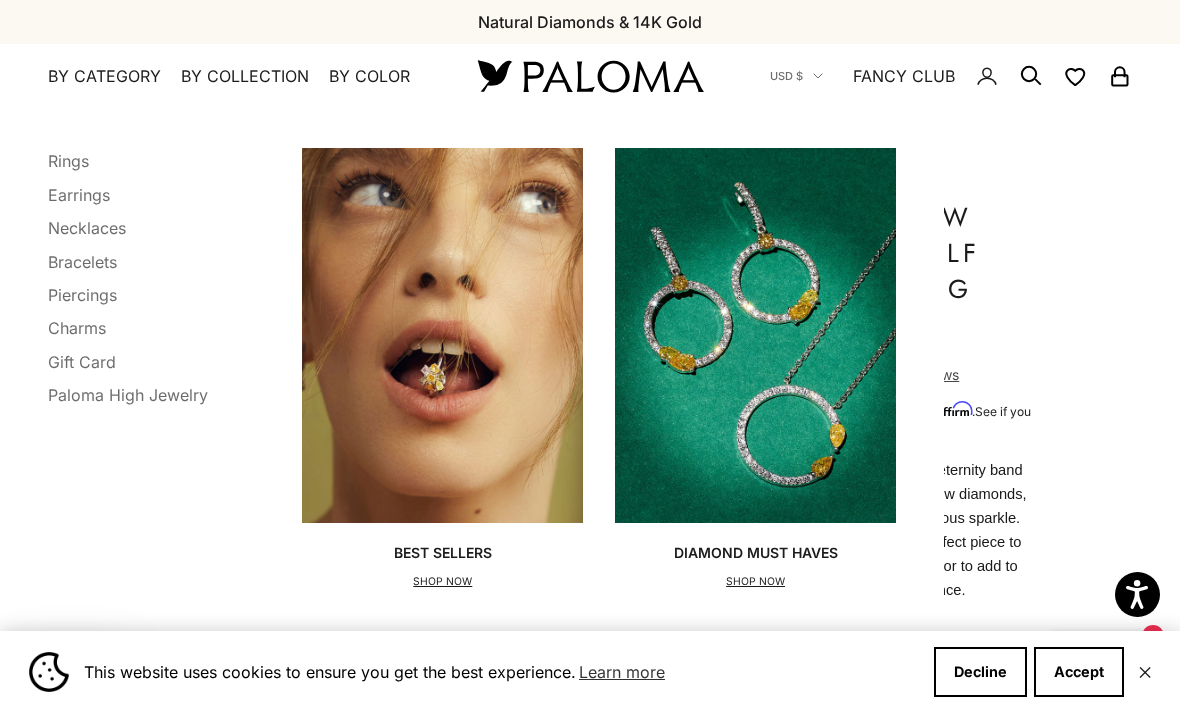 scroll, scrollTop: 43, scrollLeft: 0, axis: vertical 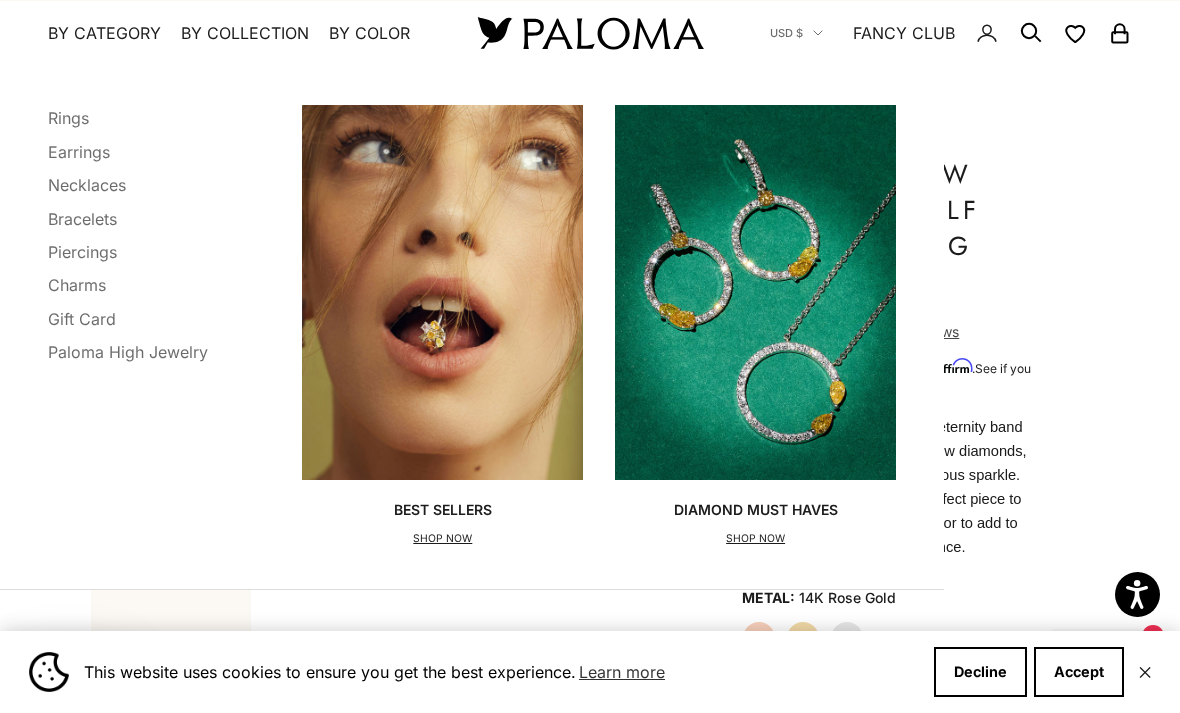 click on "Necklaces" at bounding box center (87, 185) 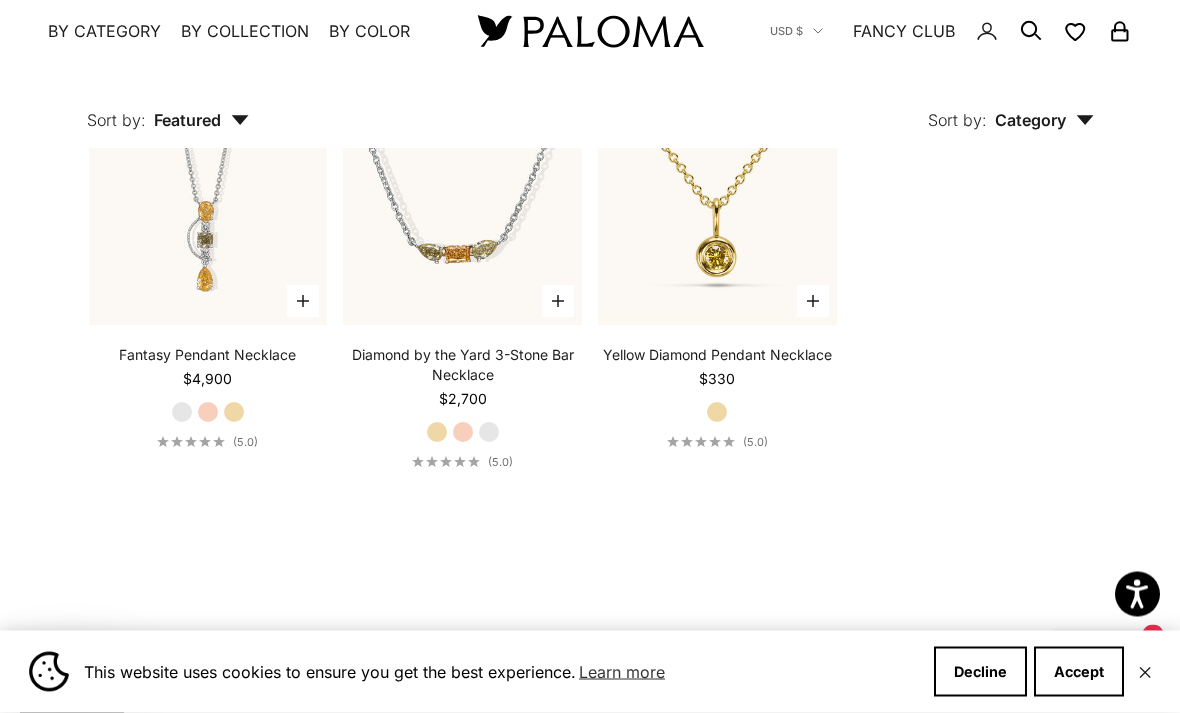 scroll, scrollTop: 2250, scrollLeft: 0, axis: vertical 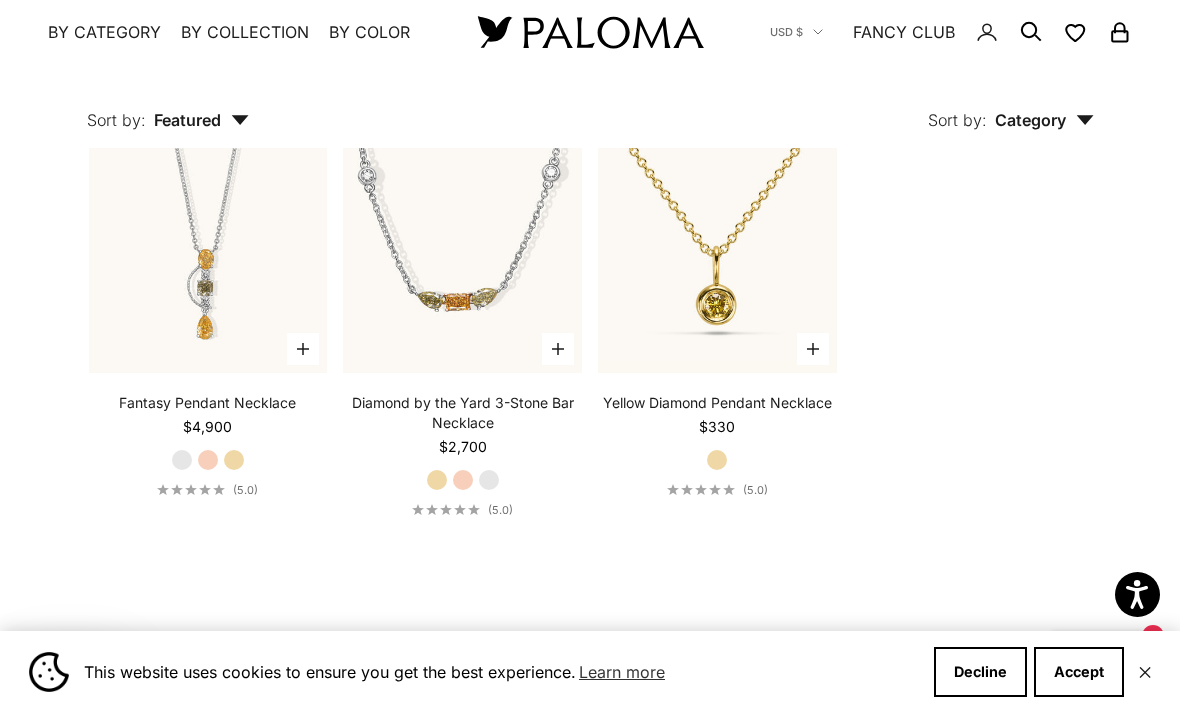 click at bounding box center (717, 253) 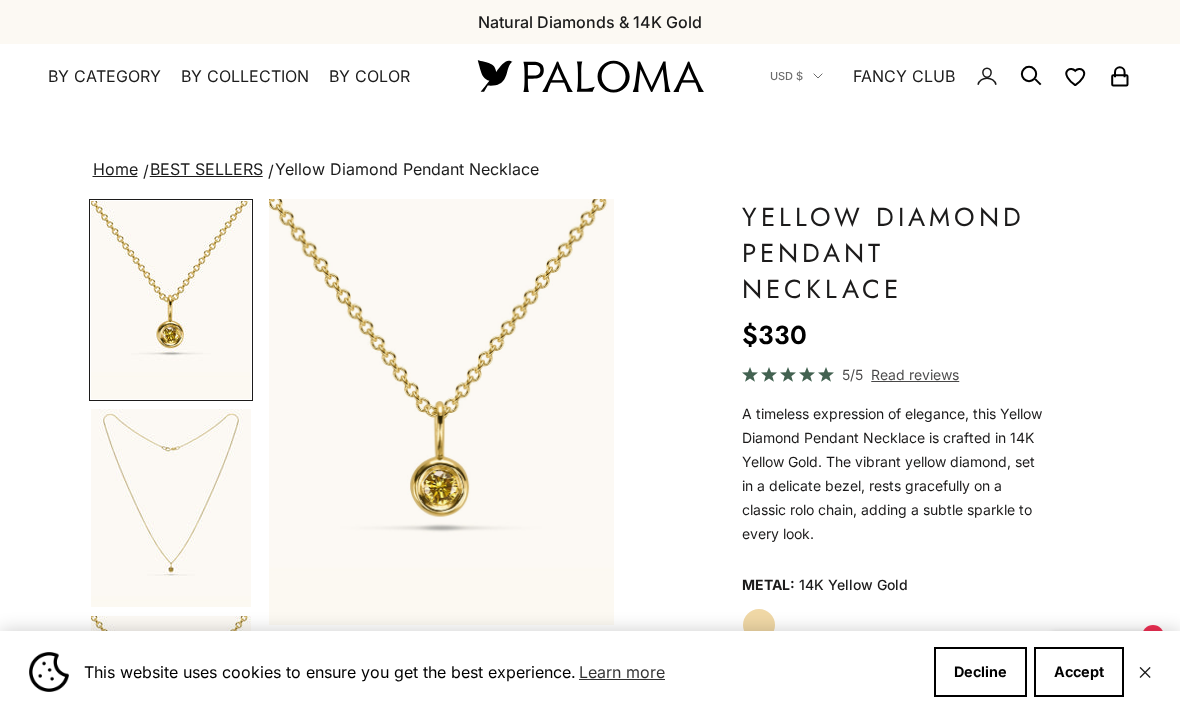 scroll, scrollTop: 0, scrollLeft: 0, axis: both 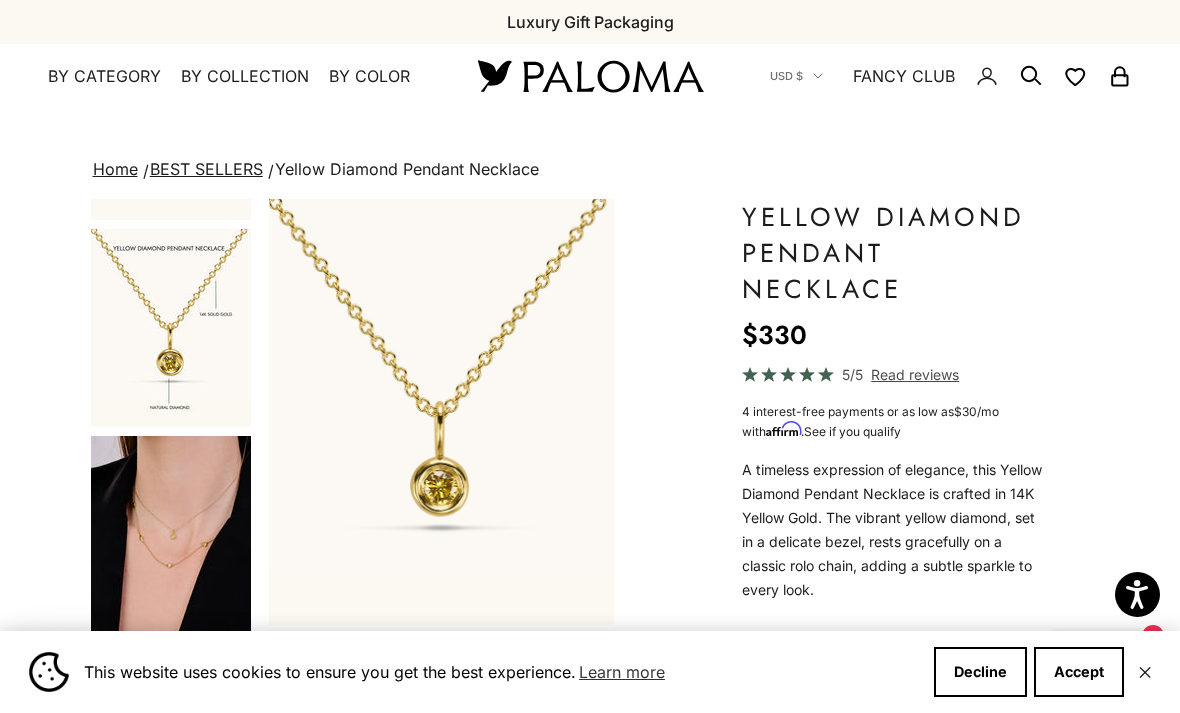 click at bounding box center [171, 535] 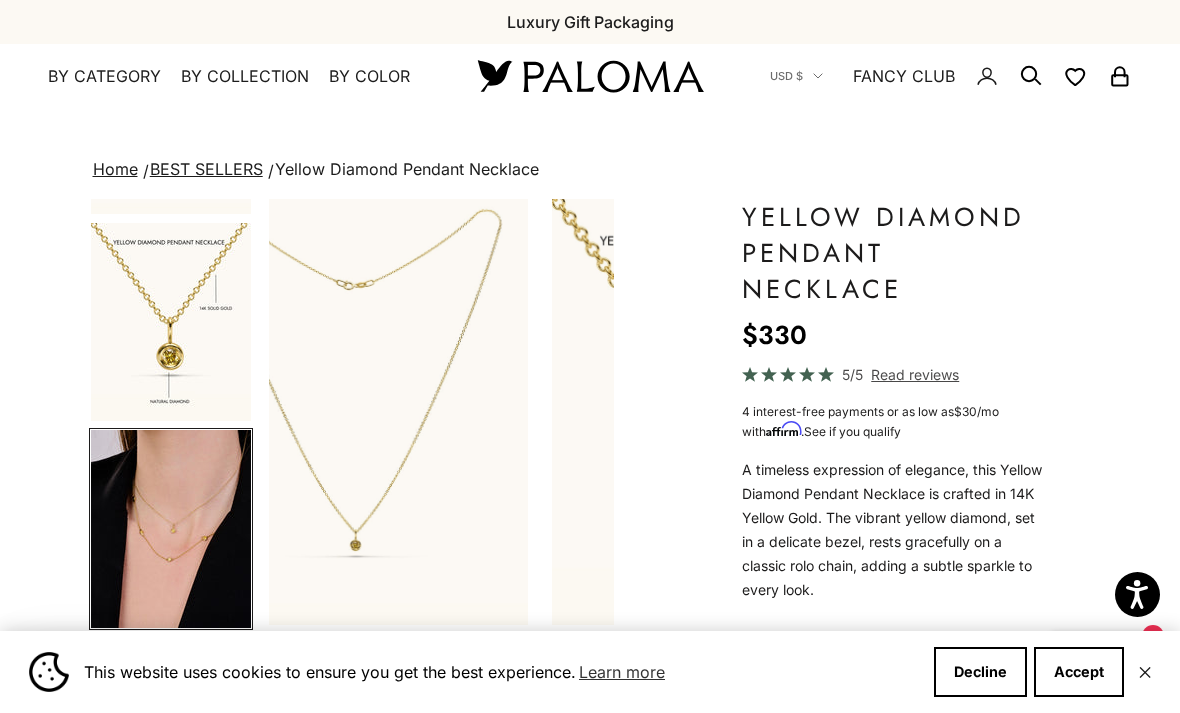 scroll, scrollTop: 400, scrollLeft: 0, axis: vertical 